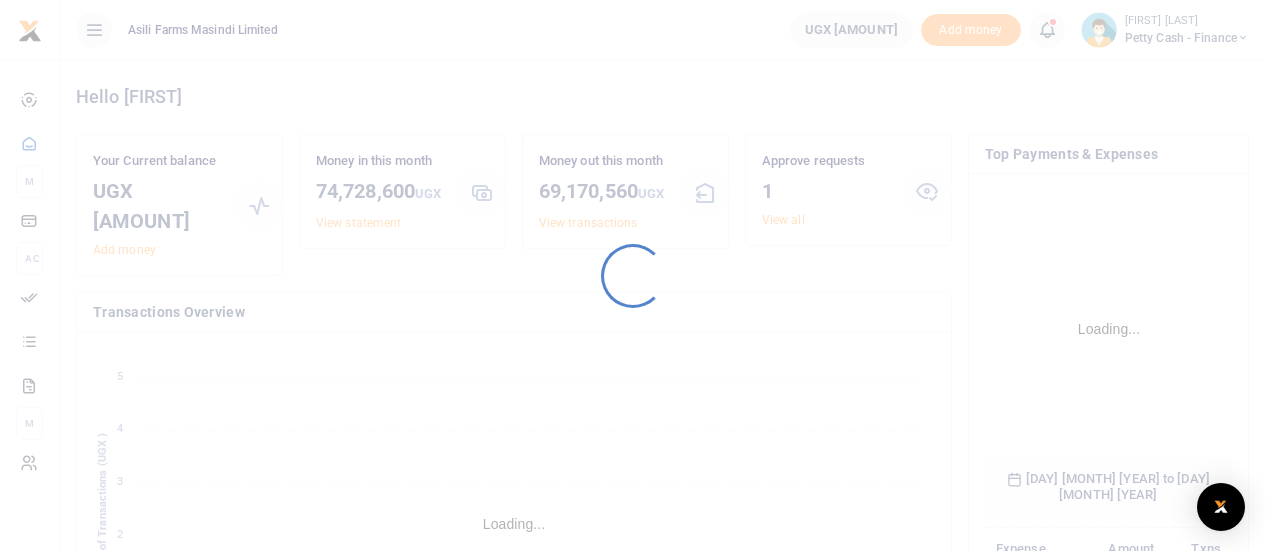 scroll, scrollTop: 0, scrollLeft: 0, axis: both 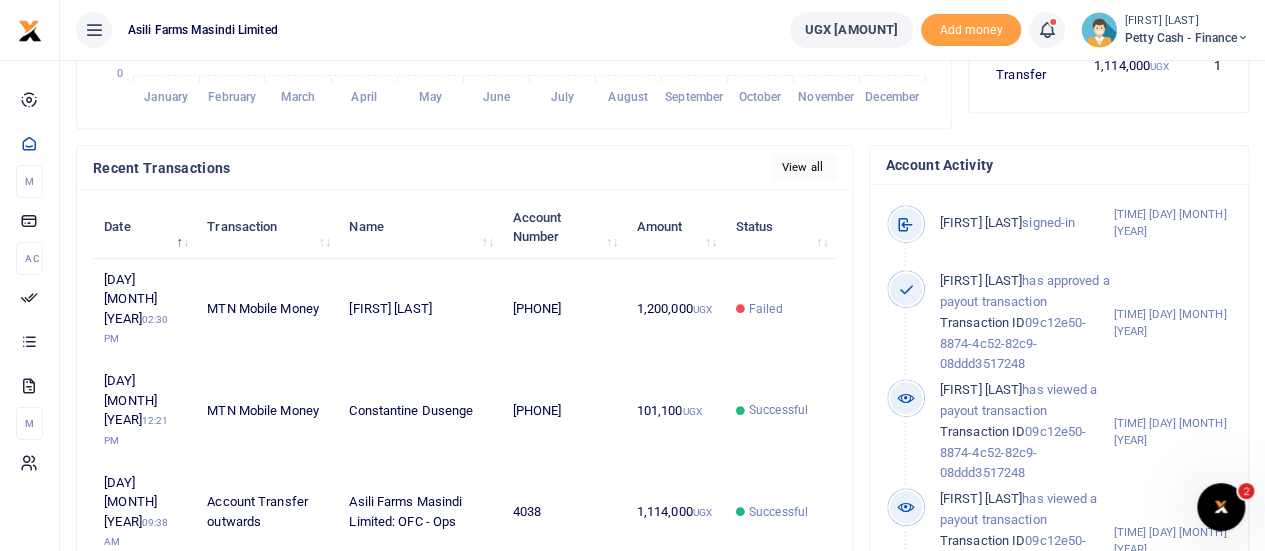 click on "View all" at bounding box center [804, 167] 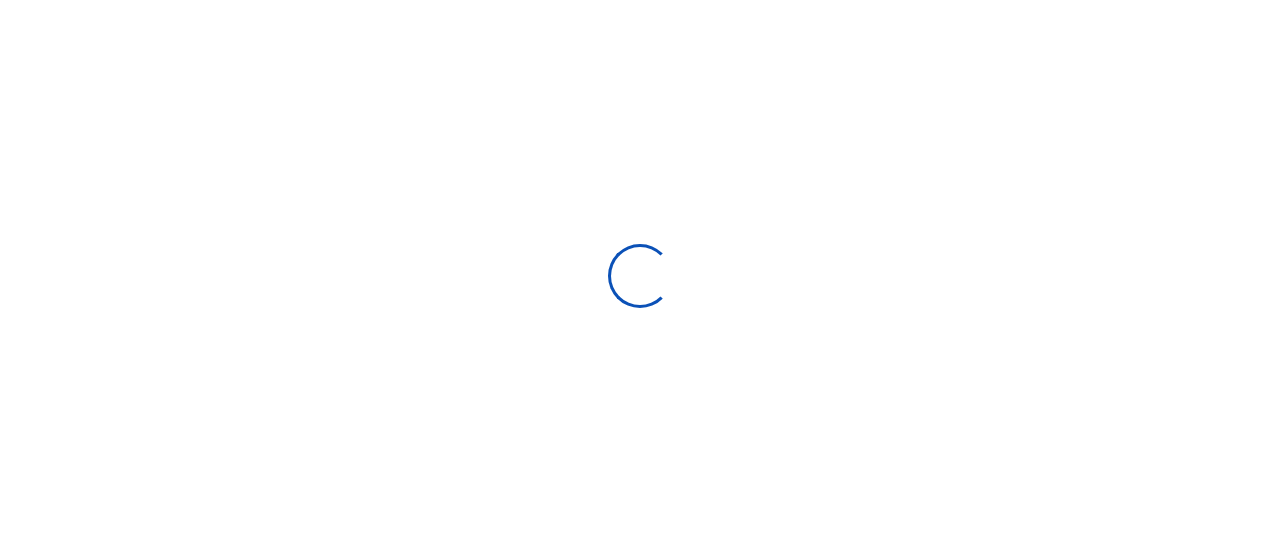 scroll, scrollTop: 0, scrollLeft: 0, axis: both 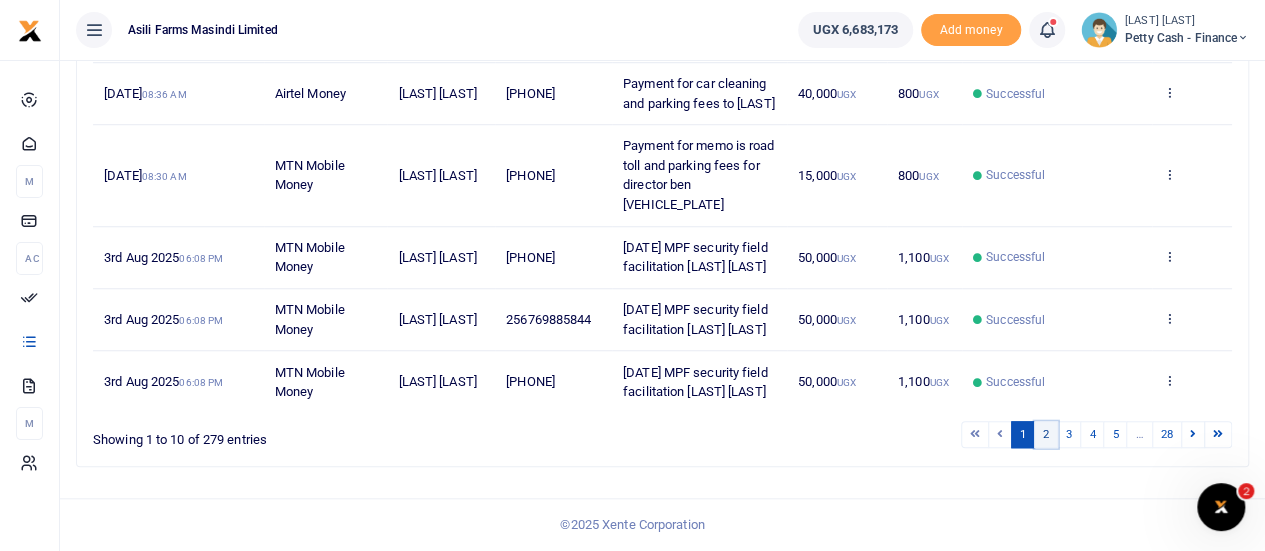 click on "2" at bounding box center [1046, 434] 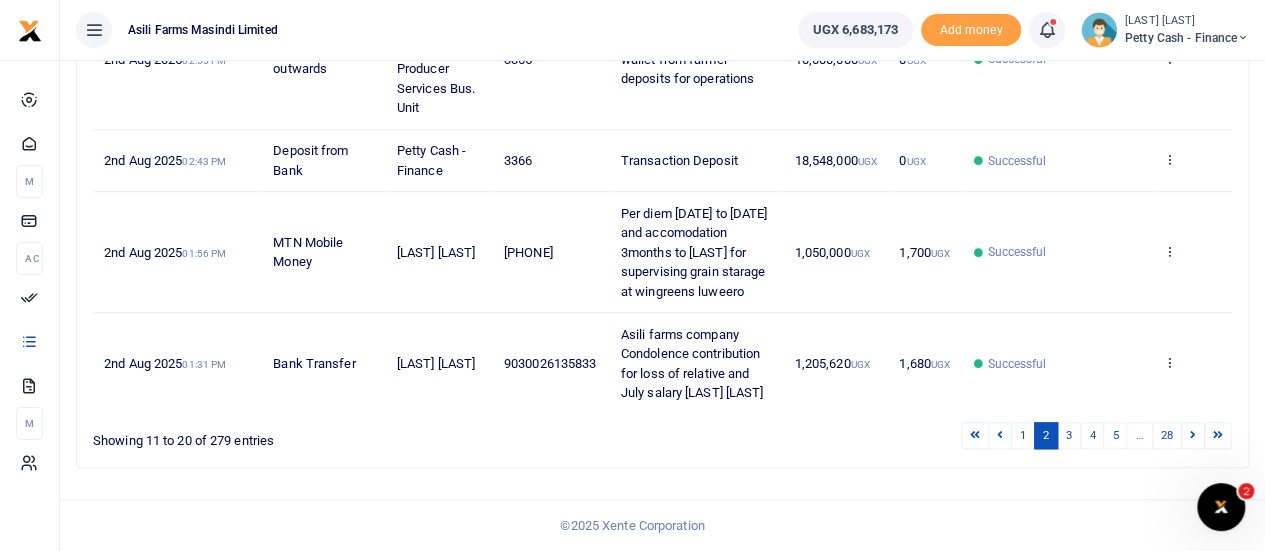 scroll, scrollTop: 900, scrollLeft: 0, axis: vertical 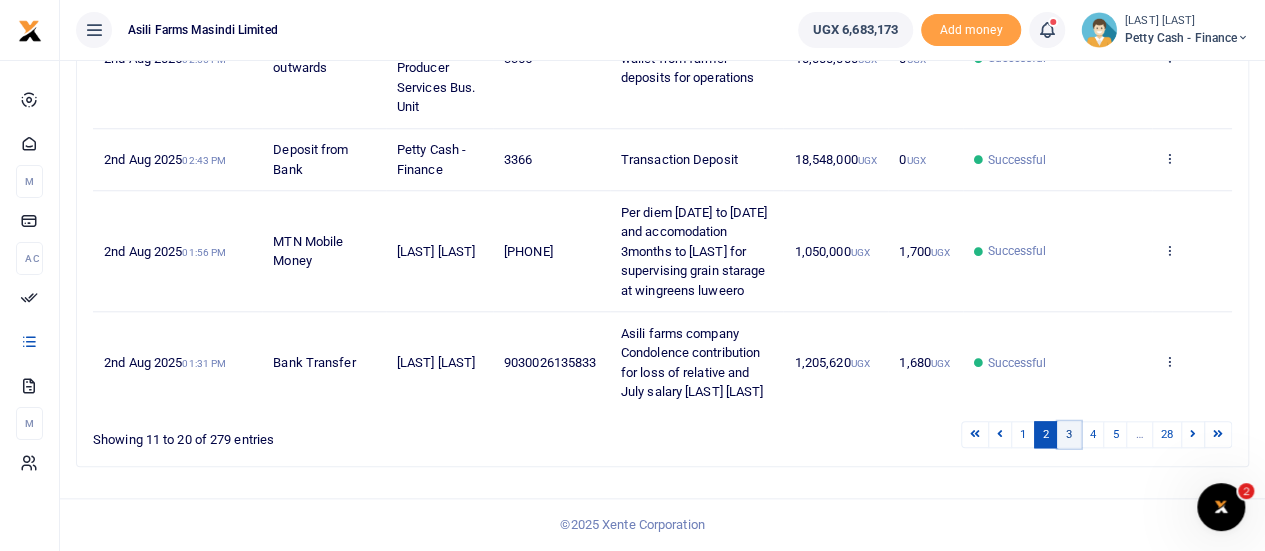 click on "3" at bounding box center [1069, 434] 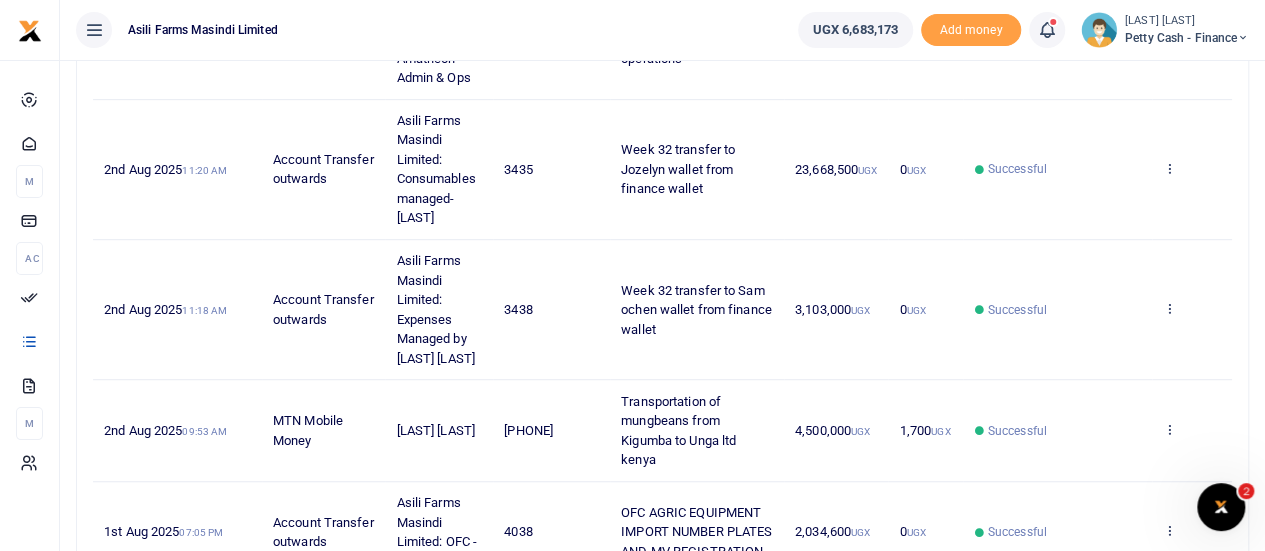 scroll, scrollTop: 526, scrollLeft: 0, axis: vertical 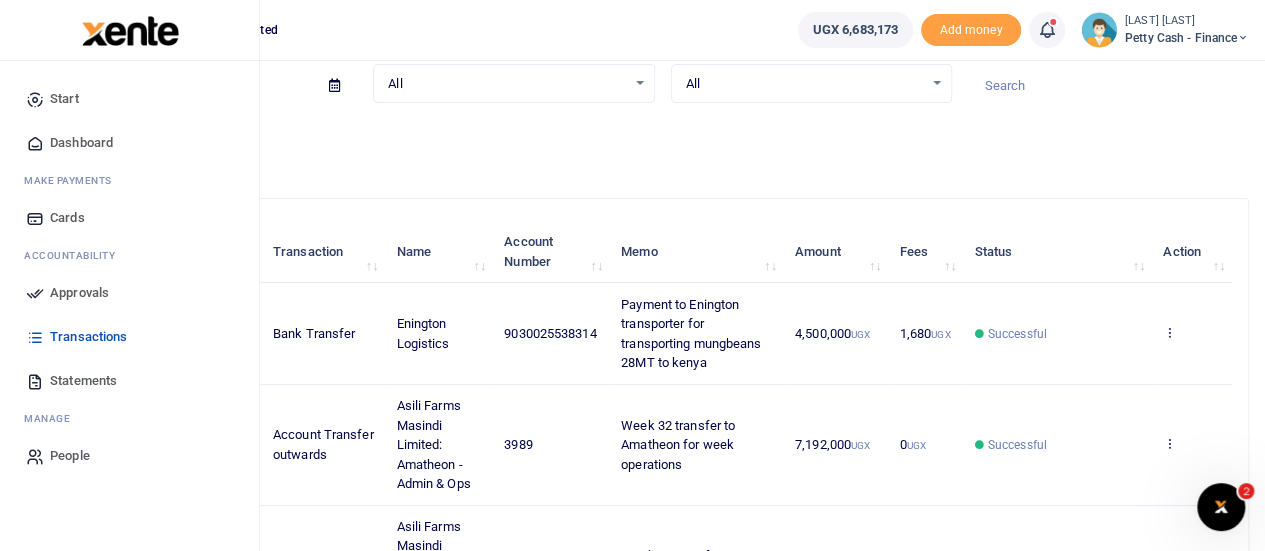 click on "Approvals" at bounding box center [79, 293] 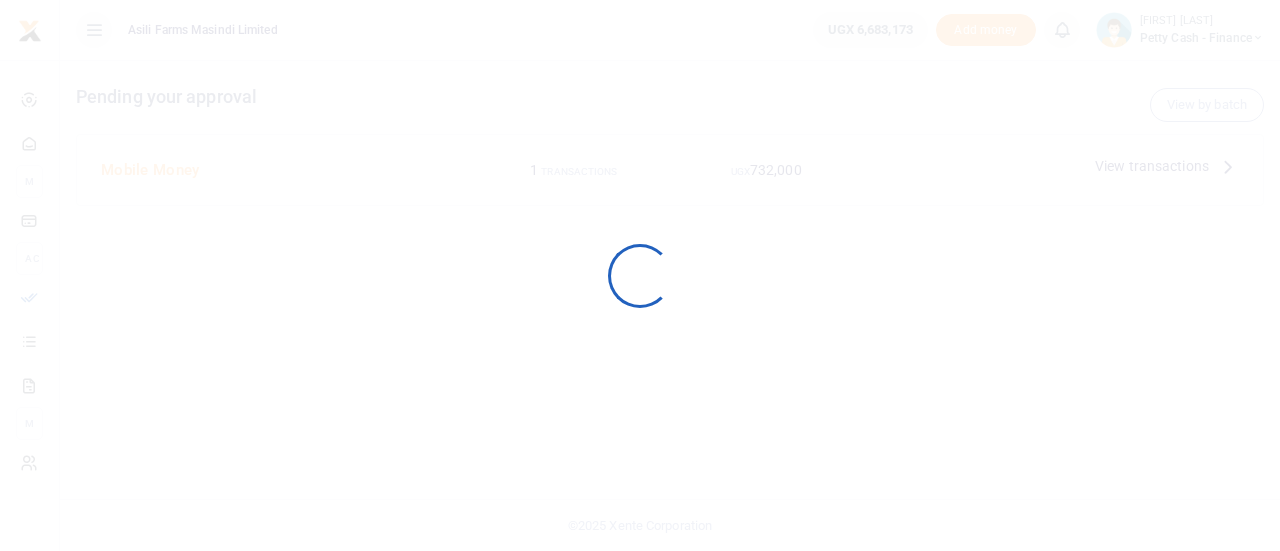 scroll, scrollTop: 0, scrollLeft: 0, axis: both 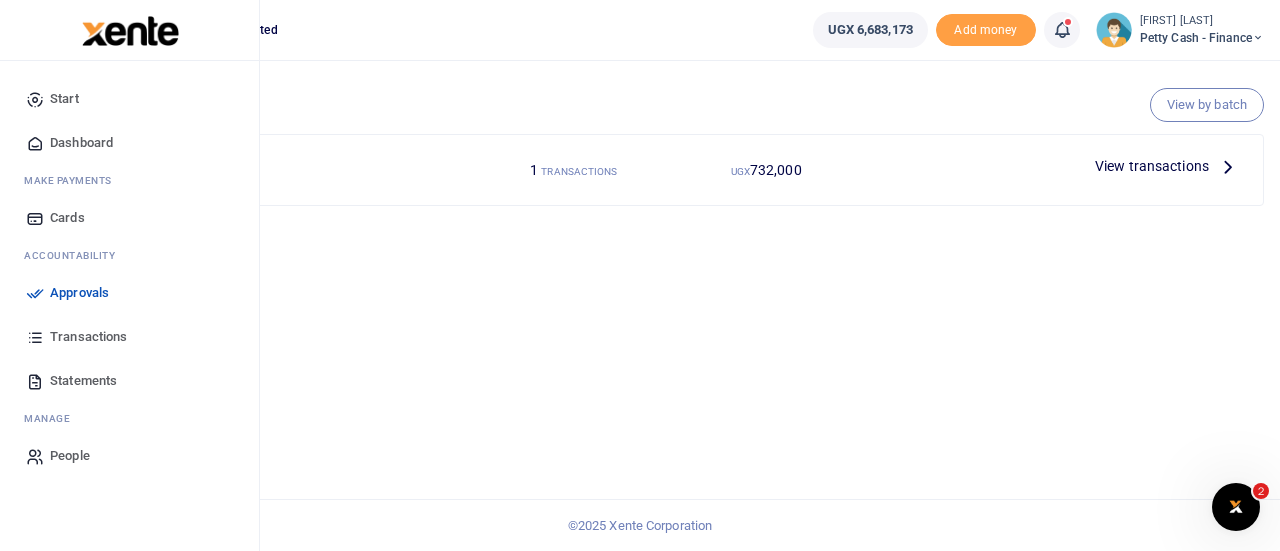 click on "Dashboard" at bounding box center (129, 143) 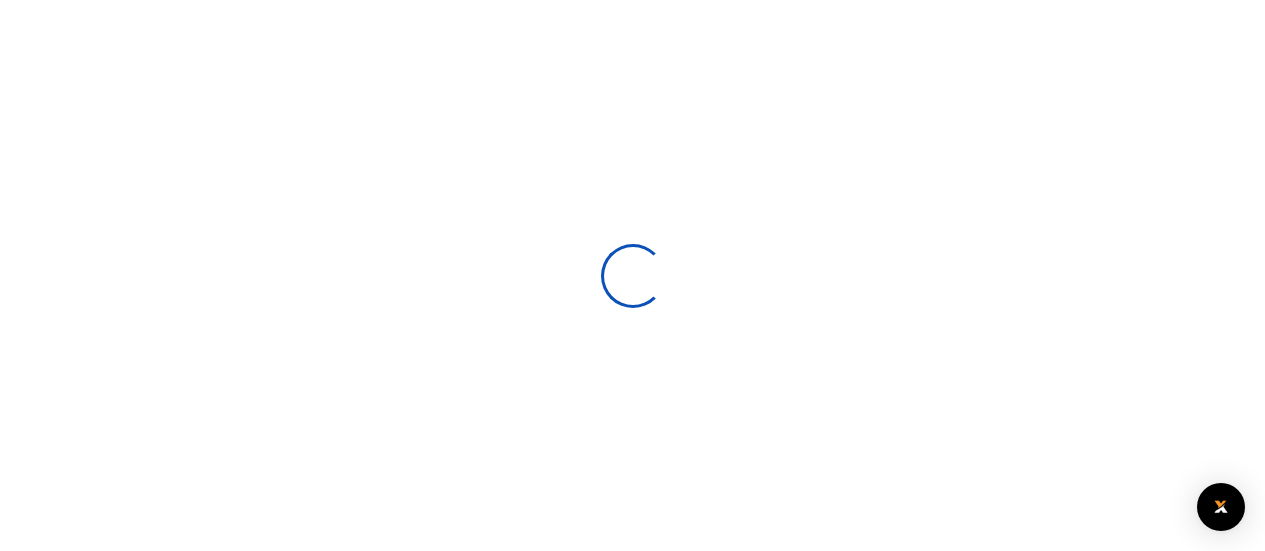scroll, scrollTop: 0, scrollLeft: 0, axis: both 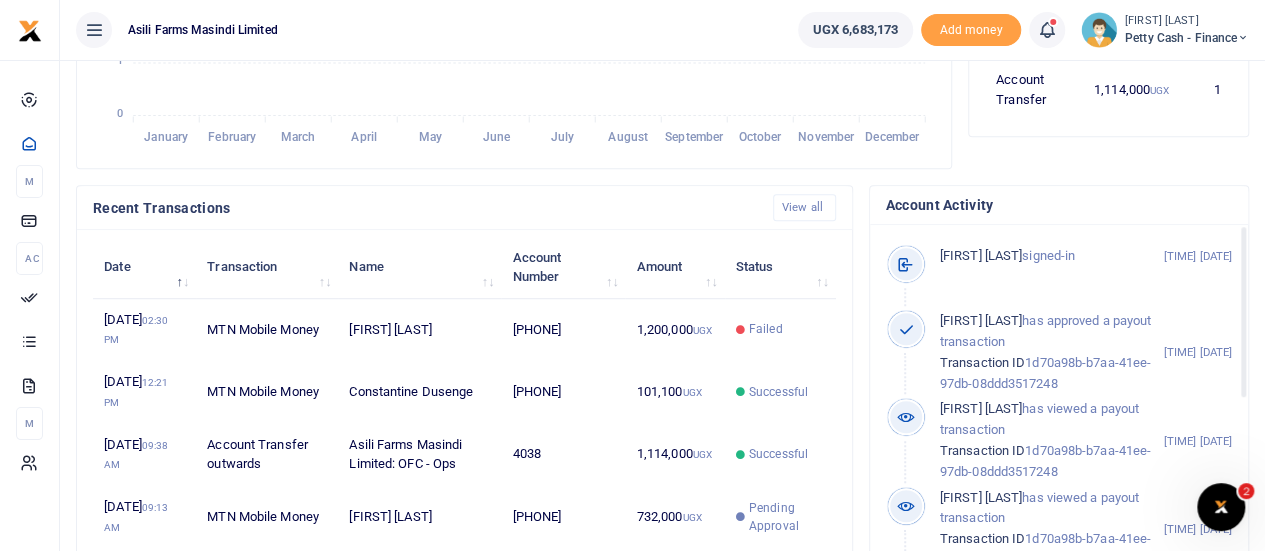 drag, startPoint x: 933, startPoint y: 455, endPoint x: 947, endPoint y: 512, distance: 58.694122 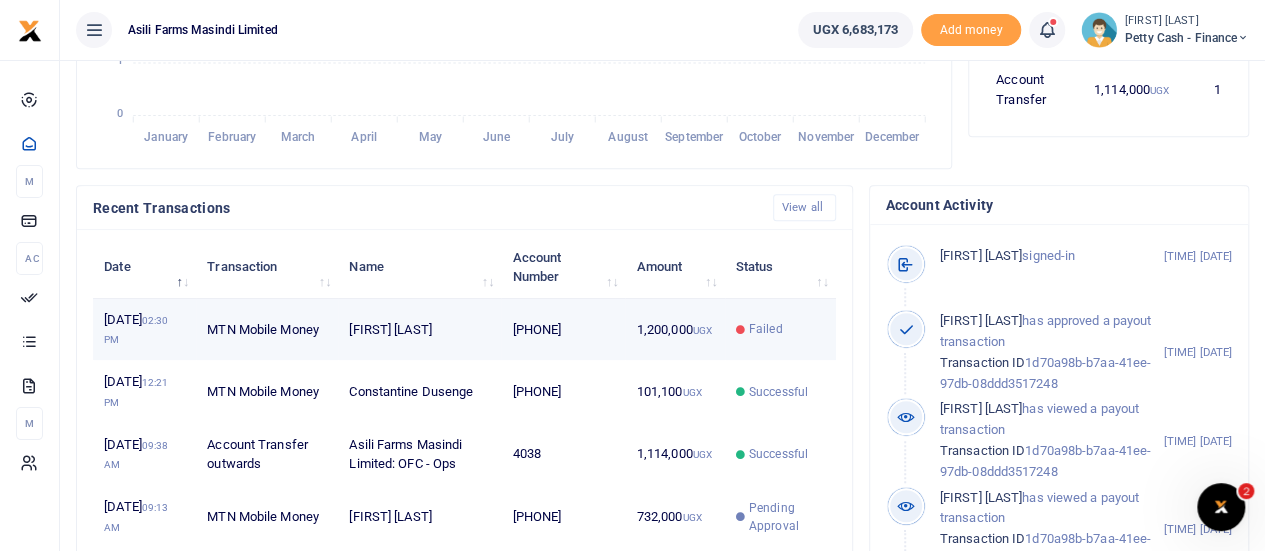 drag, startPoint x: 947, startPoint y: 512, endPoint x: 756, endPoint y: 355, distance: 247.24481 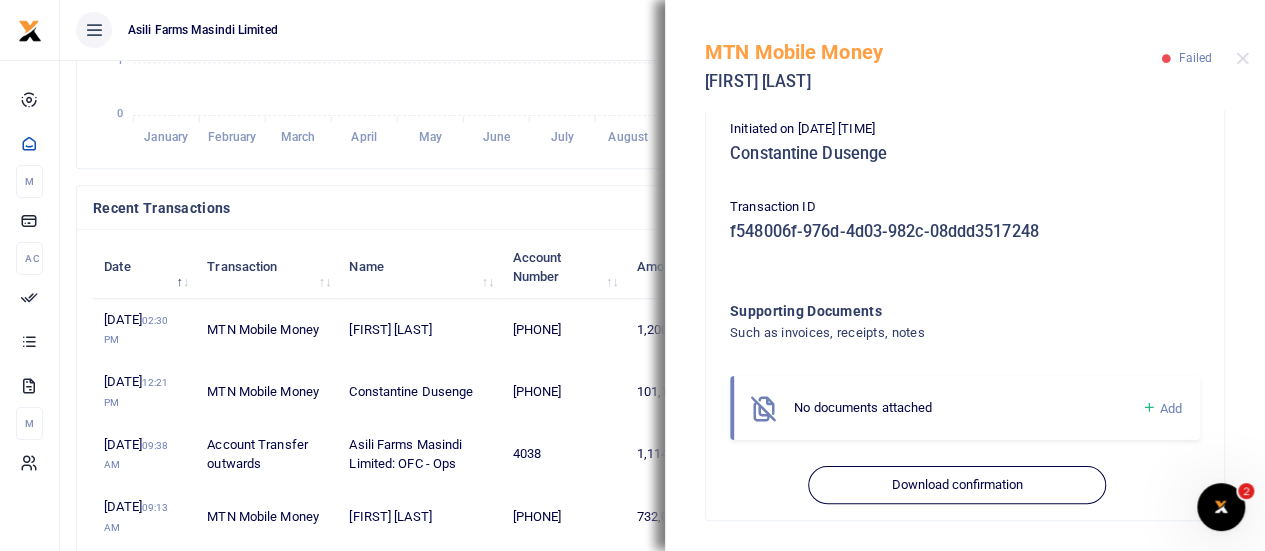 scroll, scrollTop: 0, scrollLeft: 0, axis: both 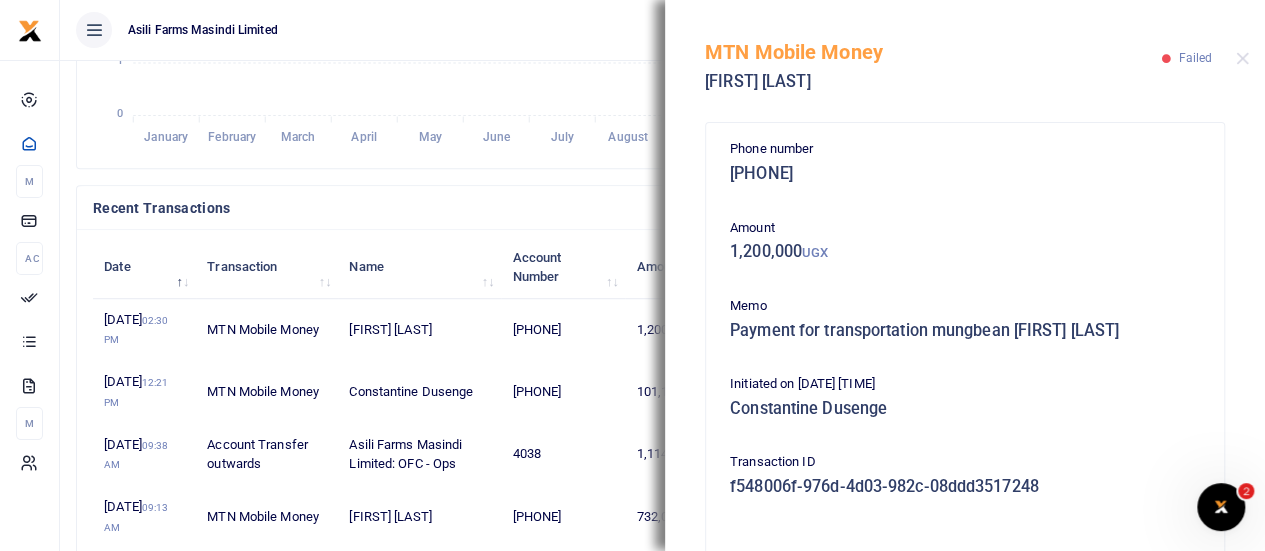 click on "Recent Transactions" at bounding box center [425, 208] 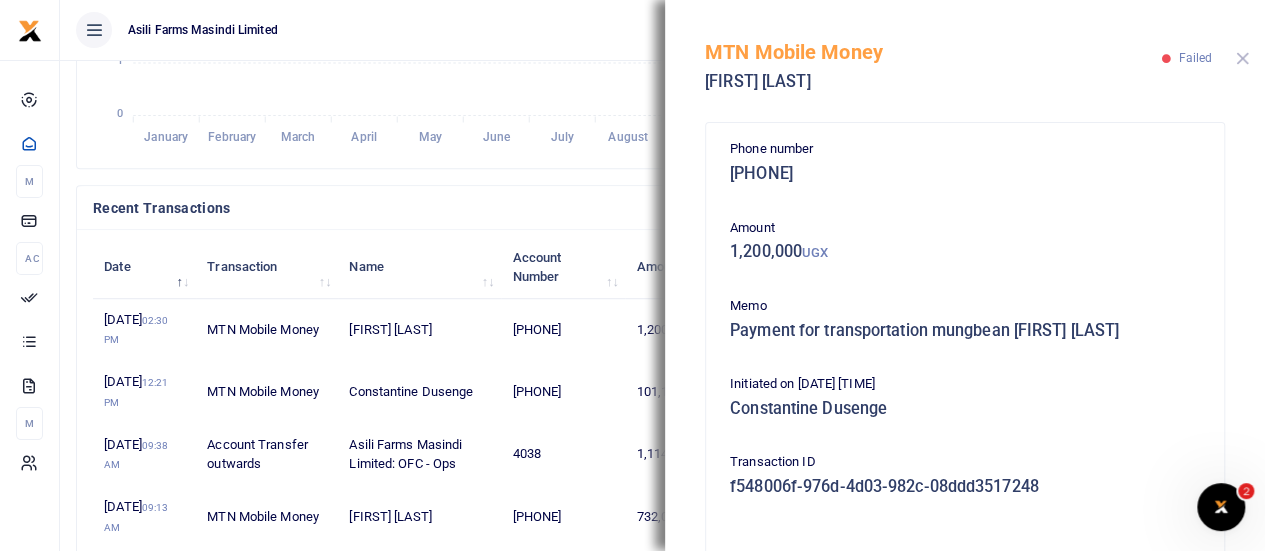 click at bounding box center [1242, 58] 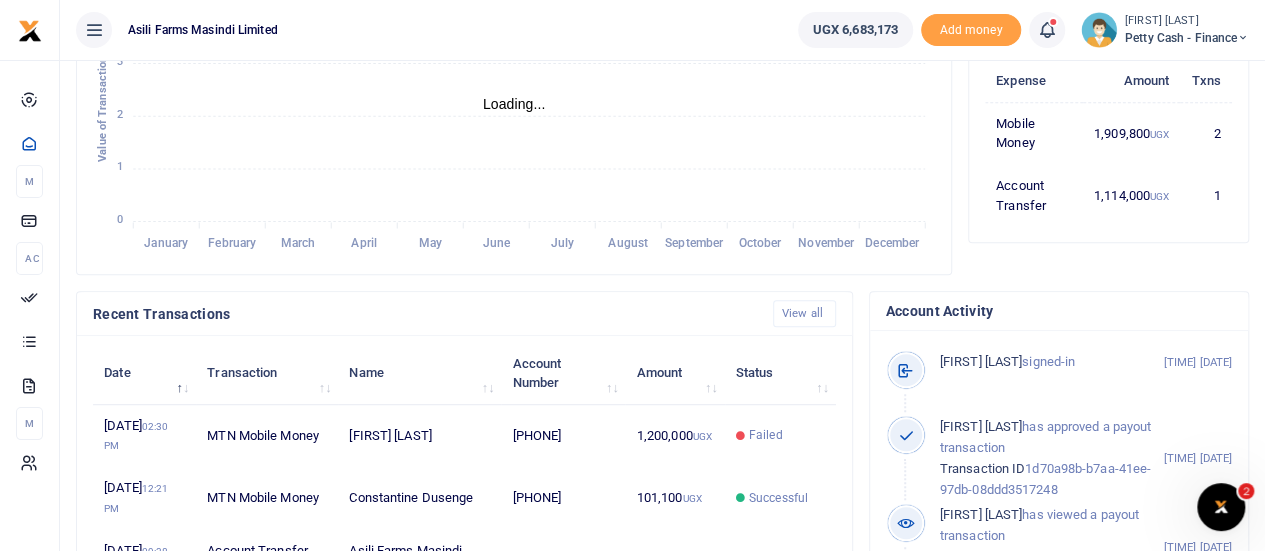 scroll, scrollTop: 326, scrollLeft: 0, axis: vertical 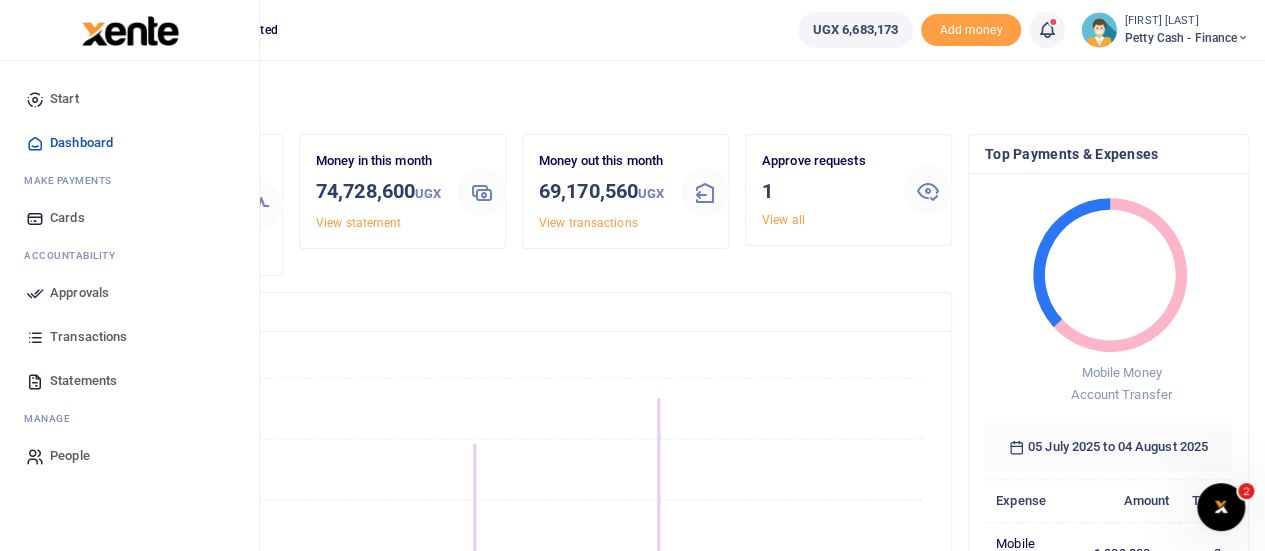 click on "Dashboard" at bounding box center [81, 143] 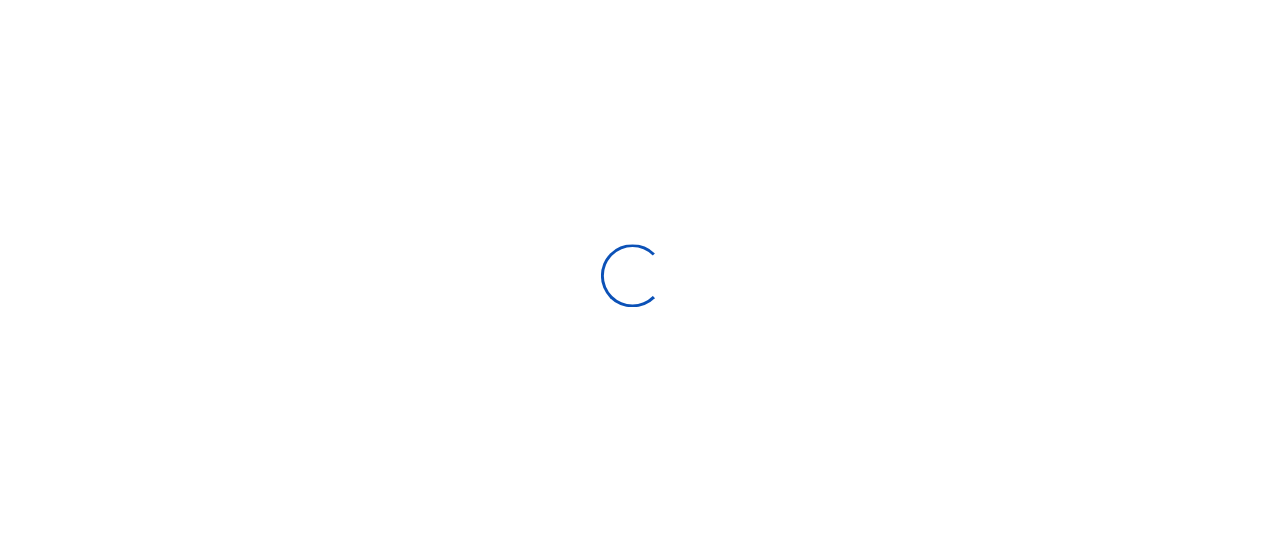 scroll, scrollTop: 0, scrollLeft: 0, axis: both 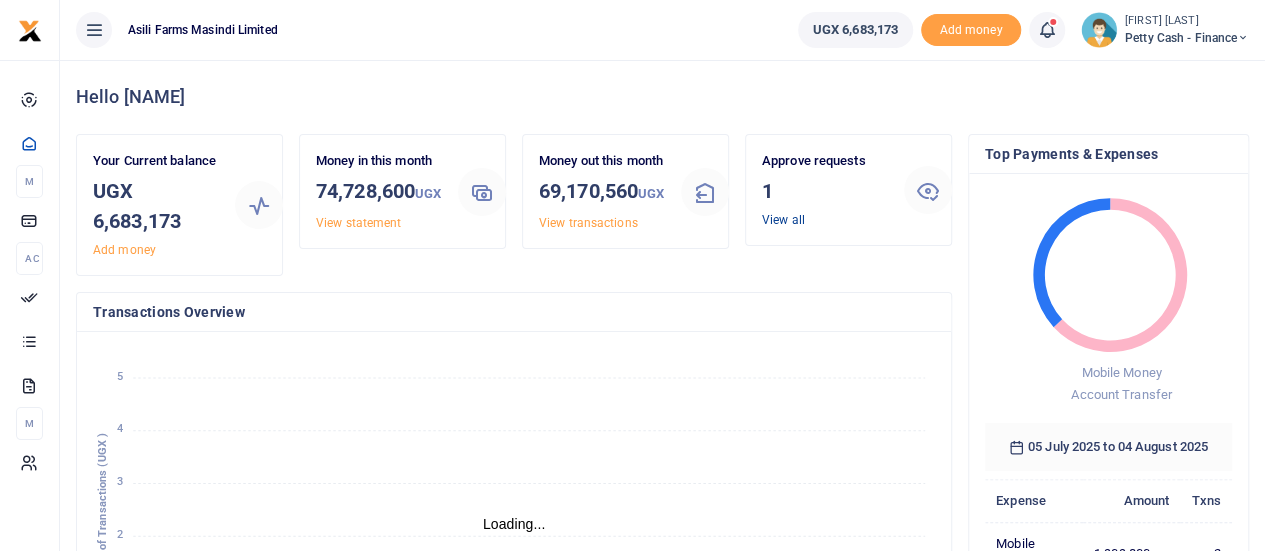 click on "View all" at bounding box center [783, 220] 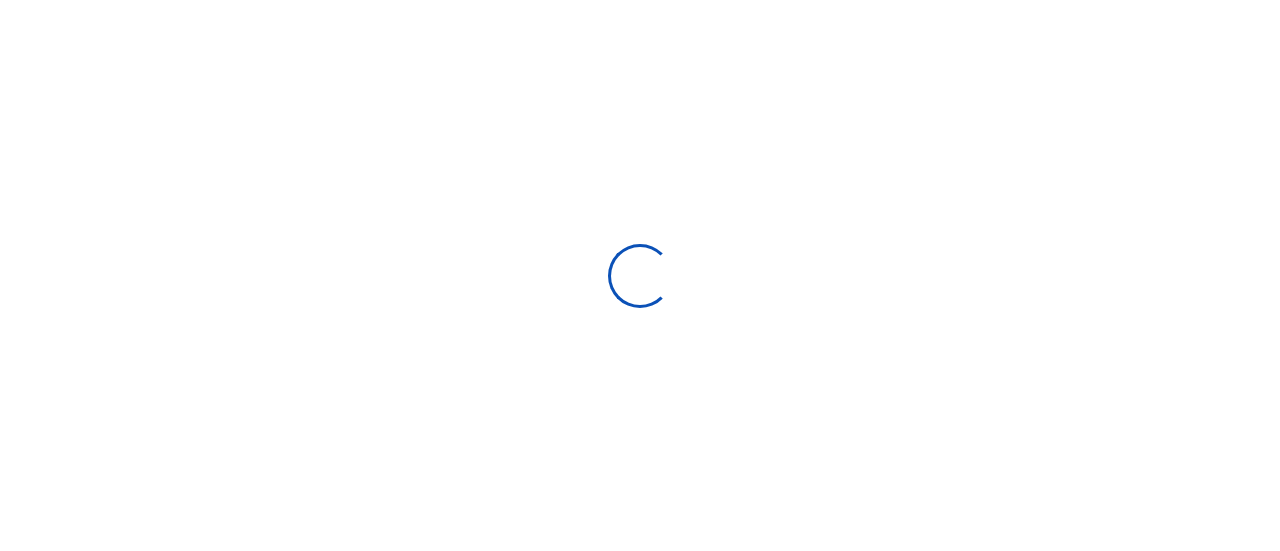 scroll, scrollTop: 0, scrollLeft: 0, axis: both 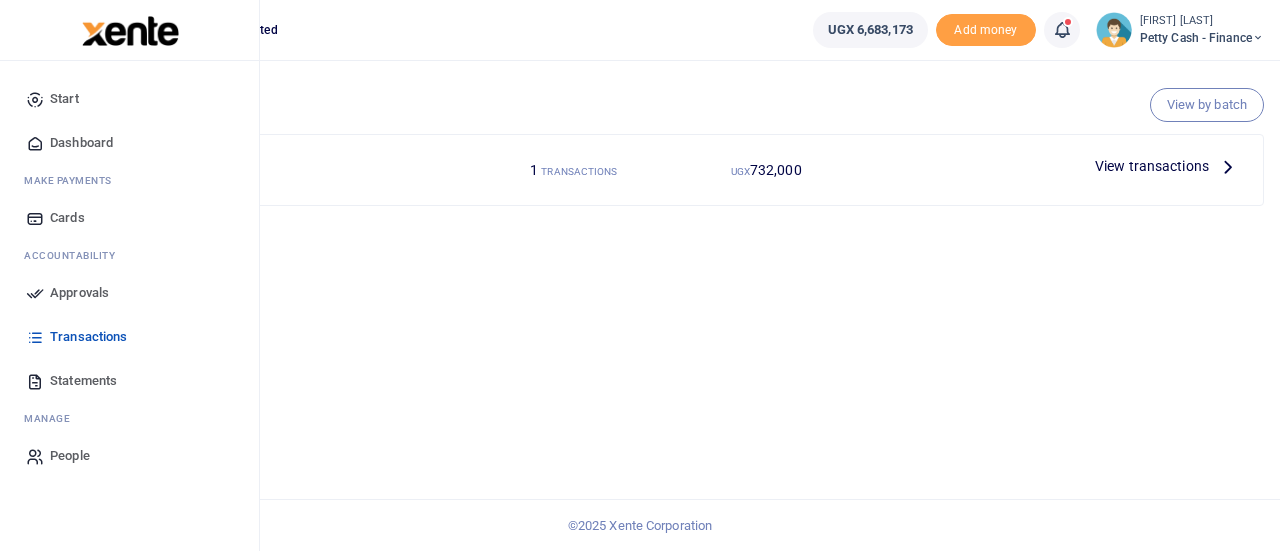 click on "Dashboard" at bounding box center (81, 143) 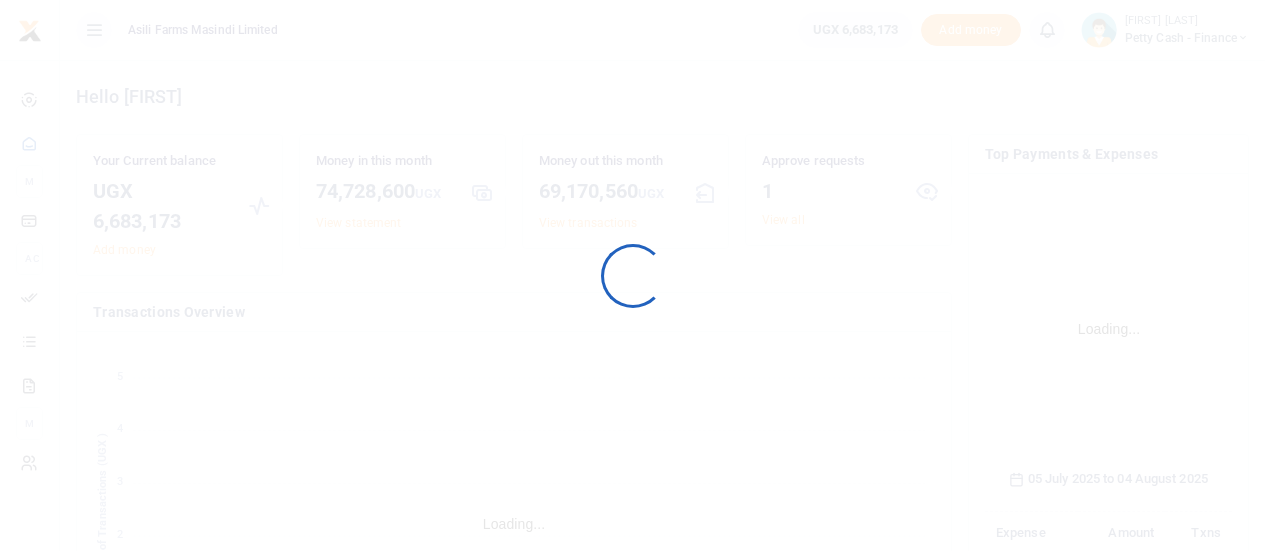 scroll, scrollTop: 0, scrollLeft: 0, axis: both 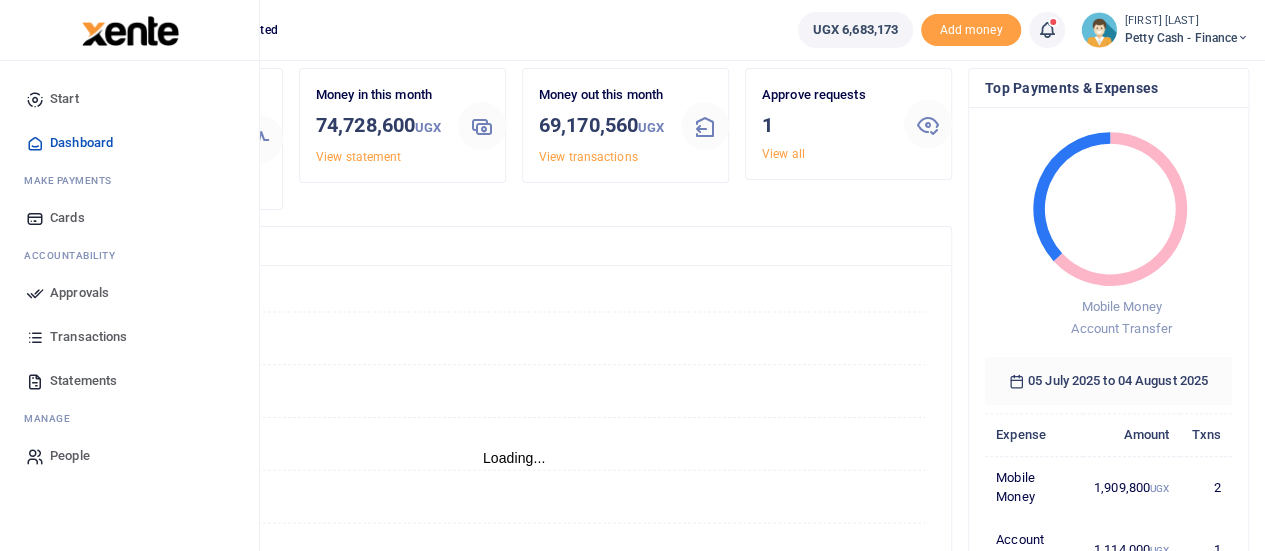 click on "Dashboard" at bounding box center (81, 143) 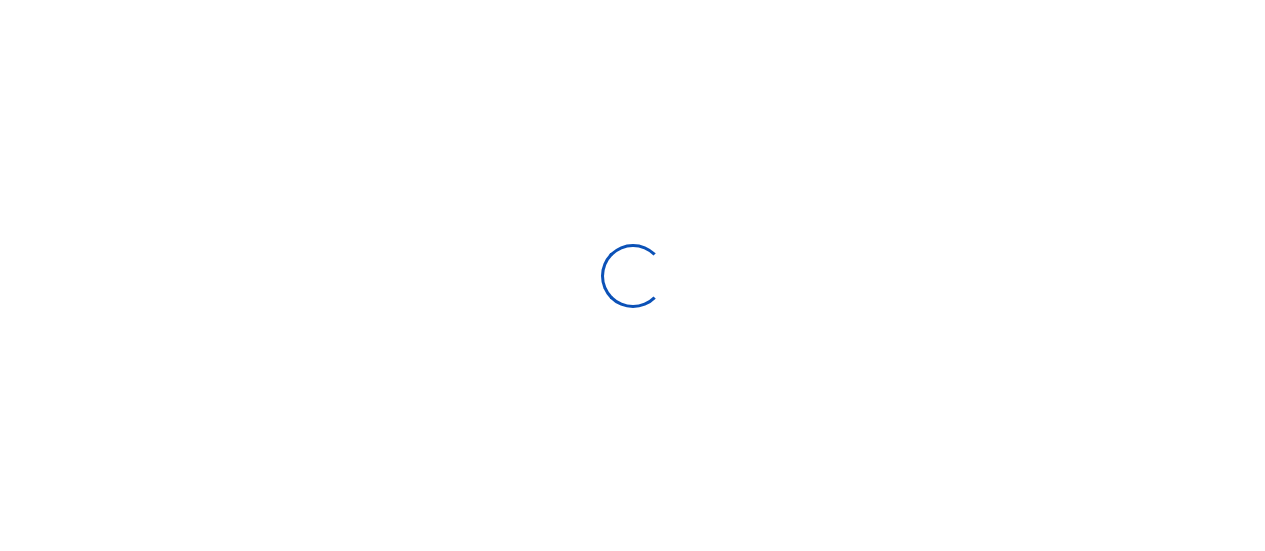 scroll, scrollTop: 0, scrollLeft: 0, axis: both 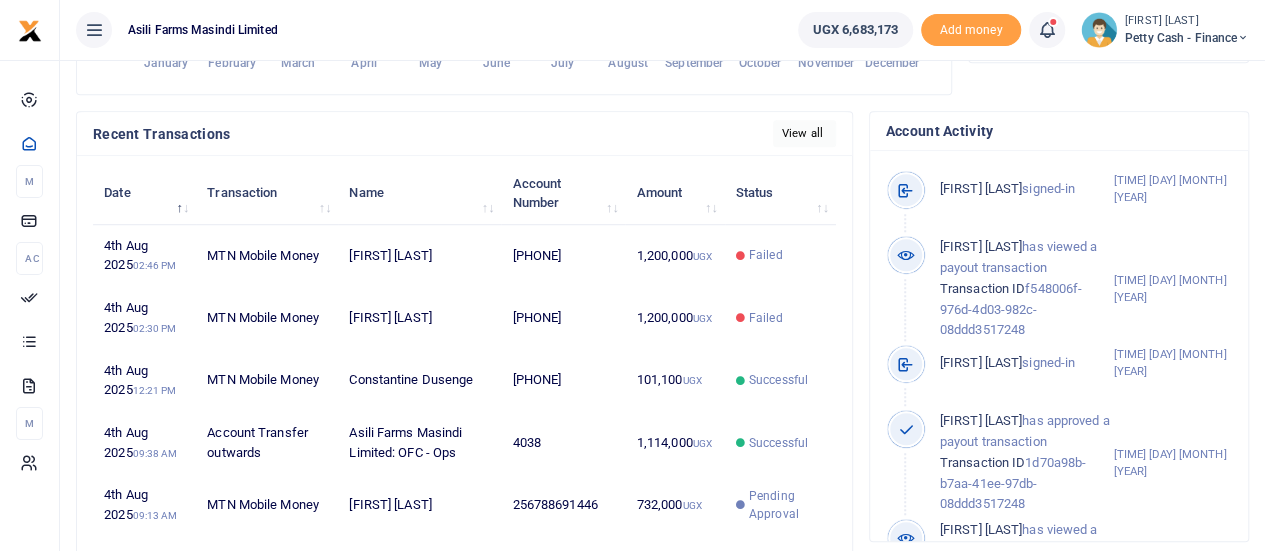 click on "View all" at bounding box center [804, 133] 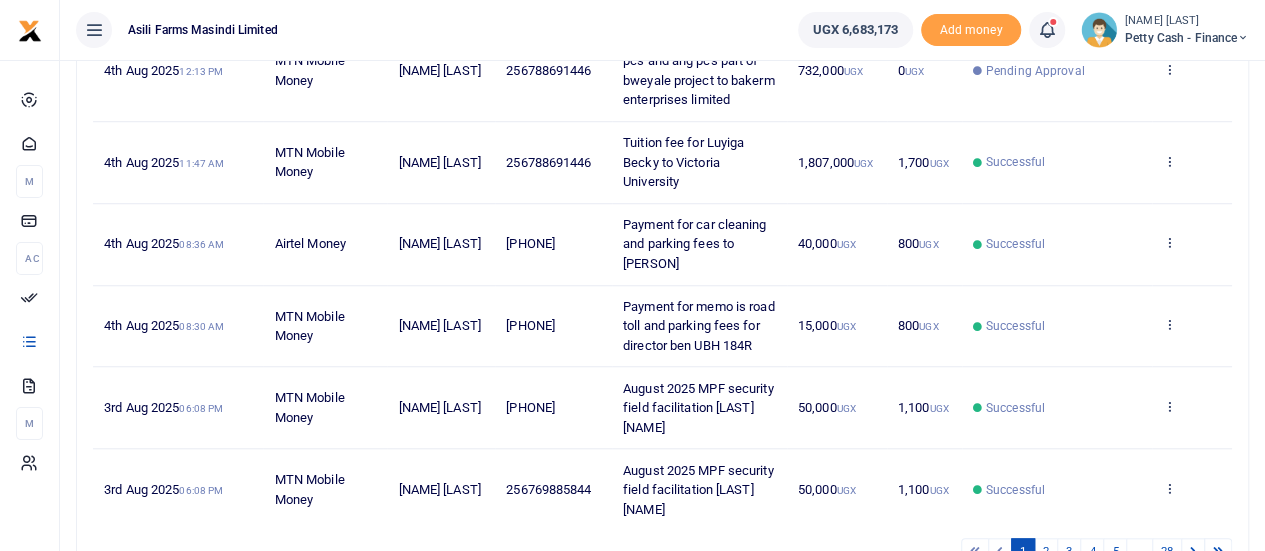 scroll, scrollTop: 800, scrollLeft: 0, axis: vertical 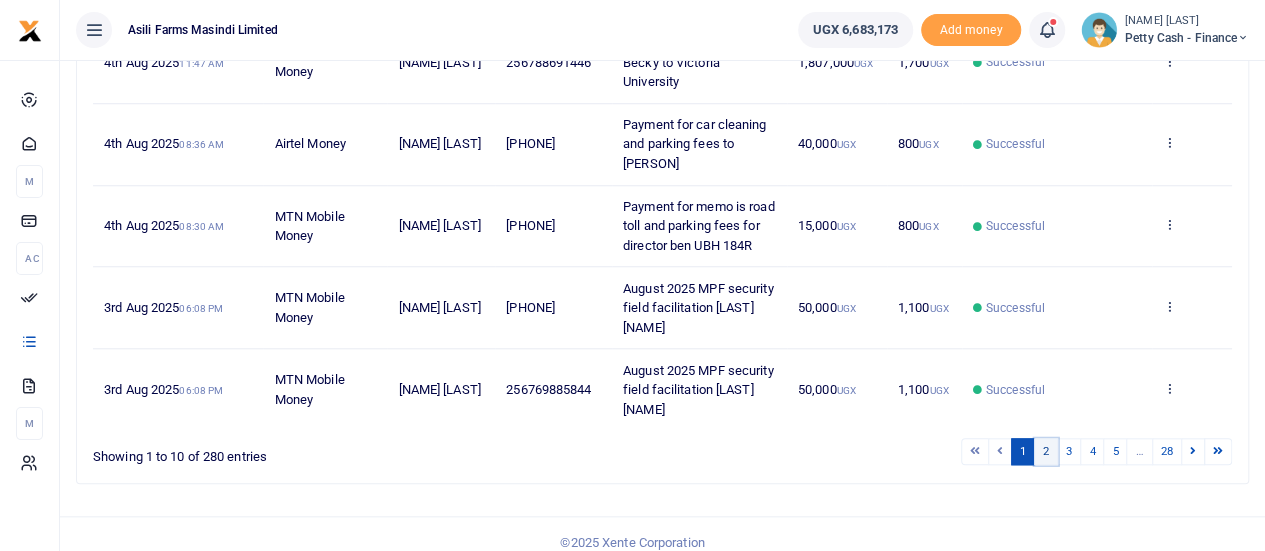 click on "2" at bounding box center [1046, 451] 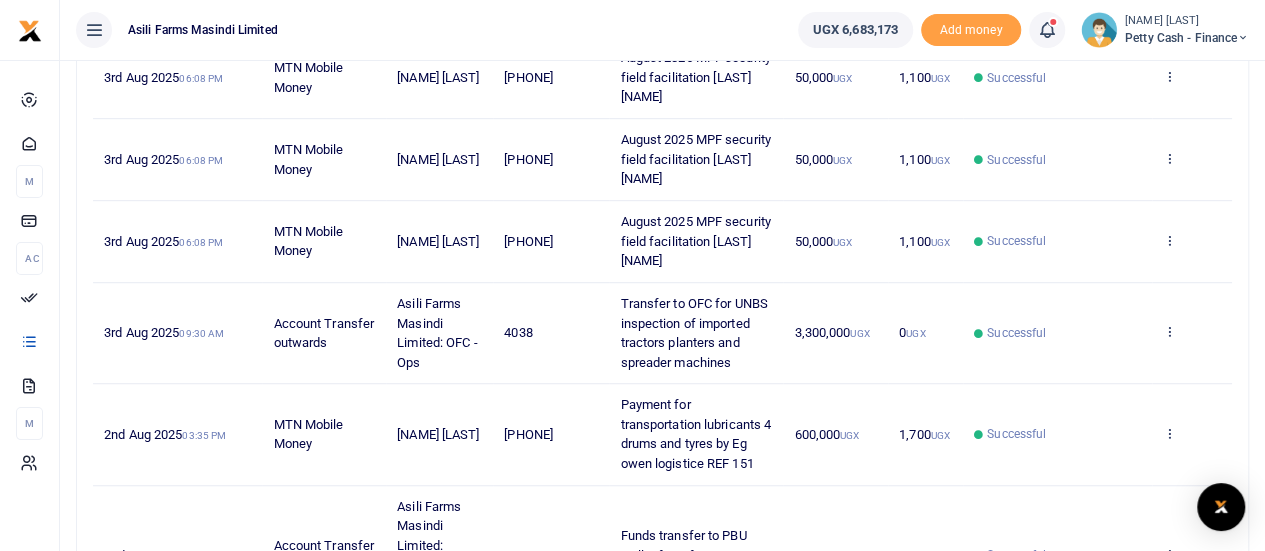 scroll, scrollTop: 800, scrollLeft: 0, axis: vertical 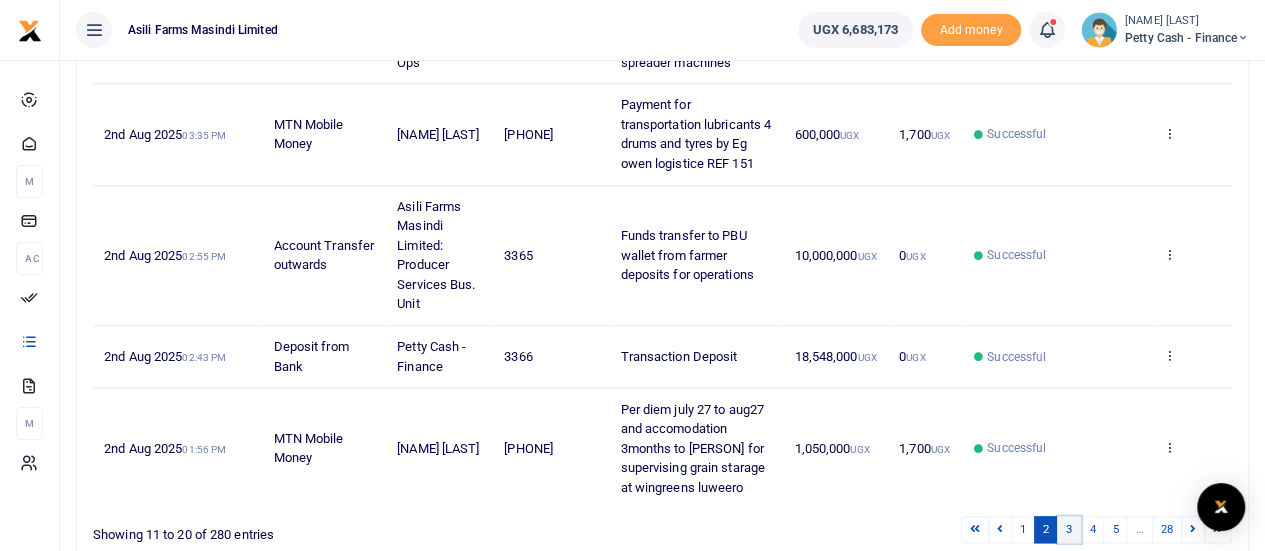 click on "3" at bounding box center (1069, 529) 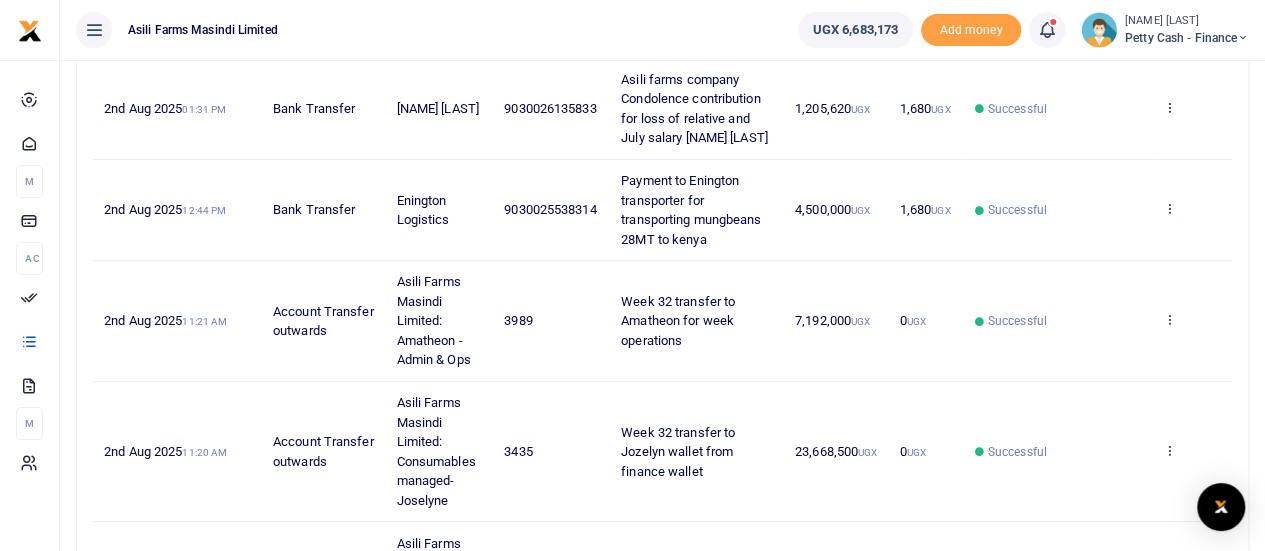 scroll, scrollTop: 284, scrollLeft: 0, axis: vertical 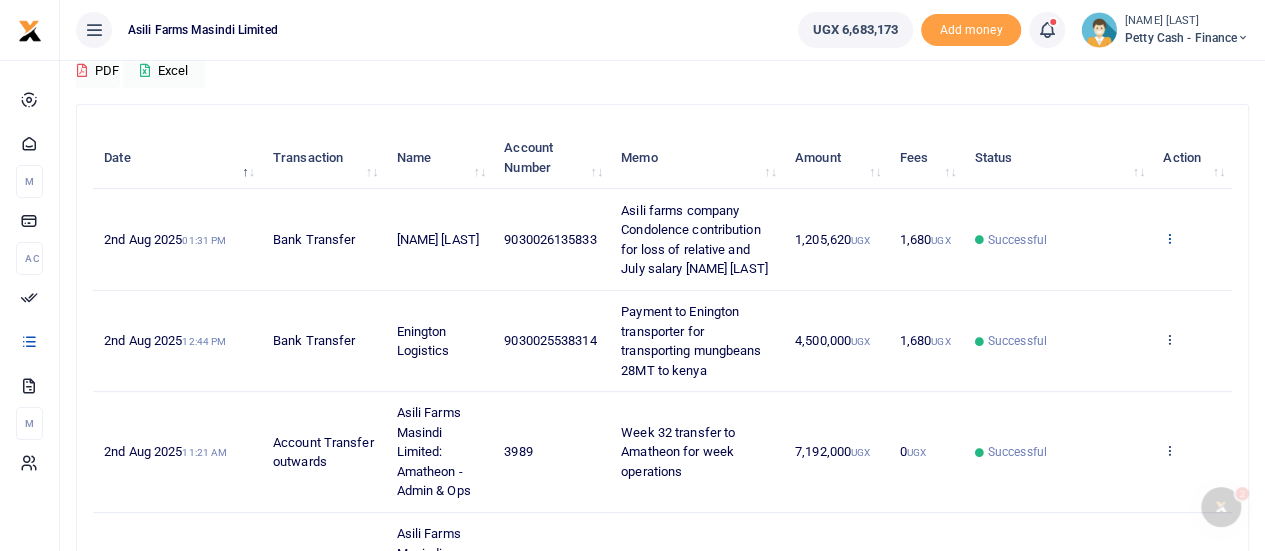 click at bounding box center (1169, 239) 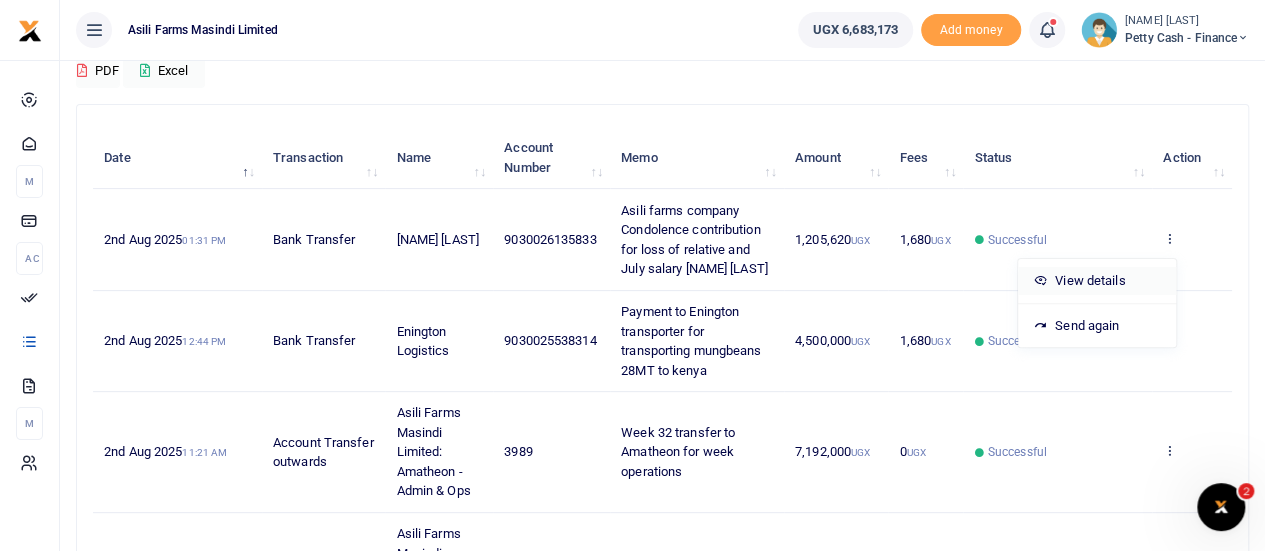click on "View details" at bounding box center [1097, 281] 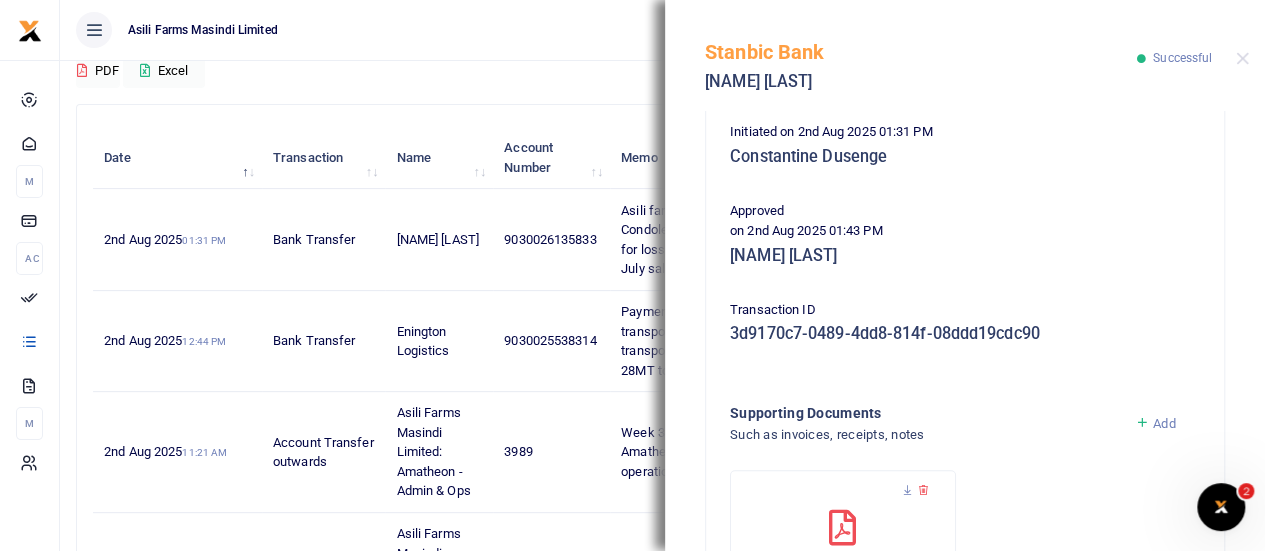 scroll, scrollTop: 615, scrollLeft: 0, axis: vertical 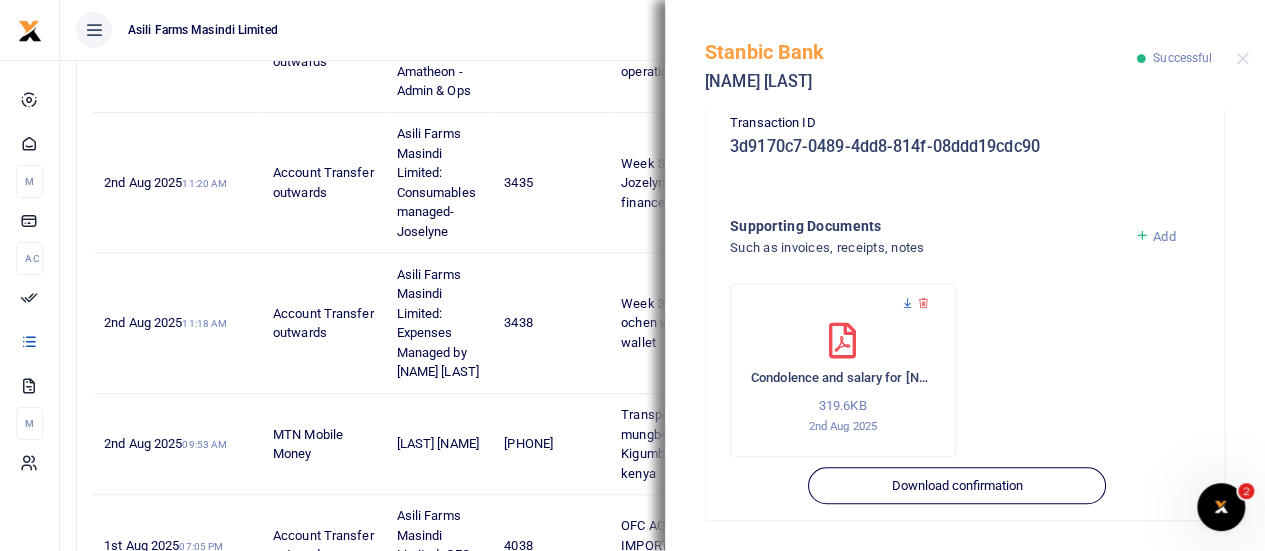 click at bounding box center (907, 303) 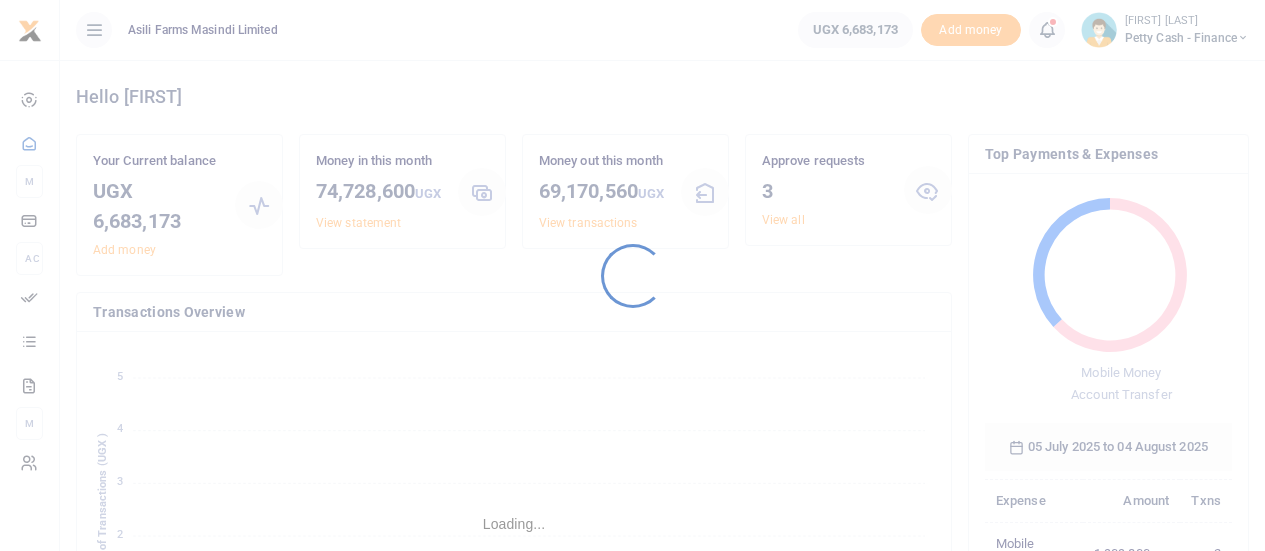 scroll, scrollTop: 0, scrollLeft: 0, axis: both 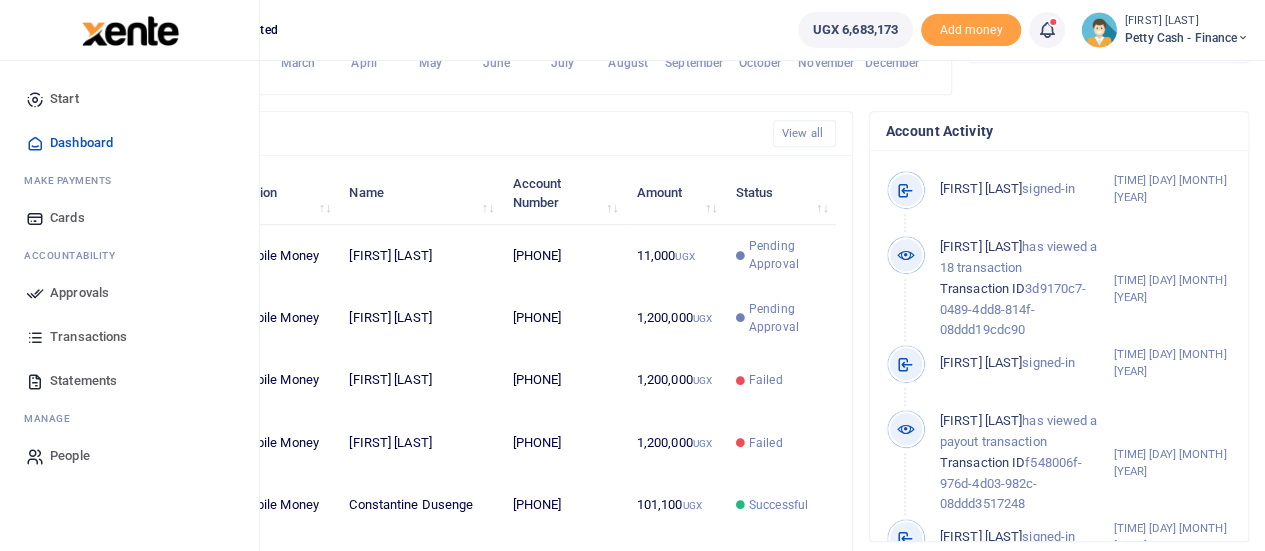 click on "Approvals" at bounding box center (79, 293) 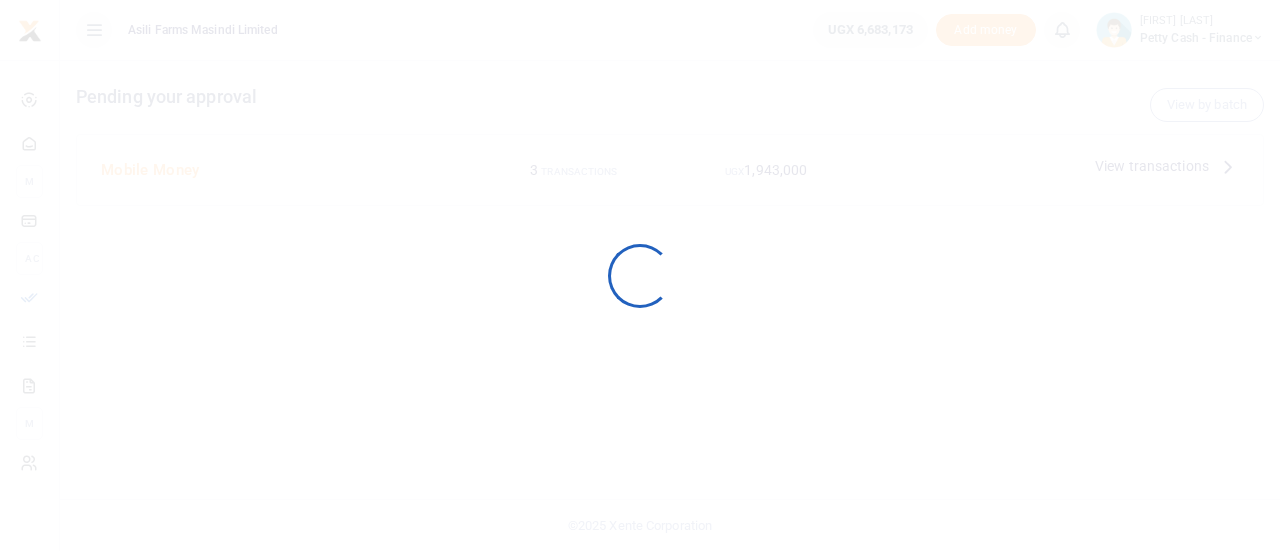 scroll, scrollTop: 0, scrollLeft: 0, axis: both 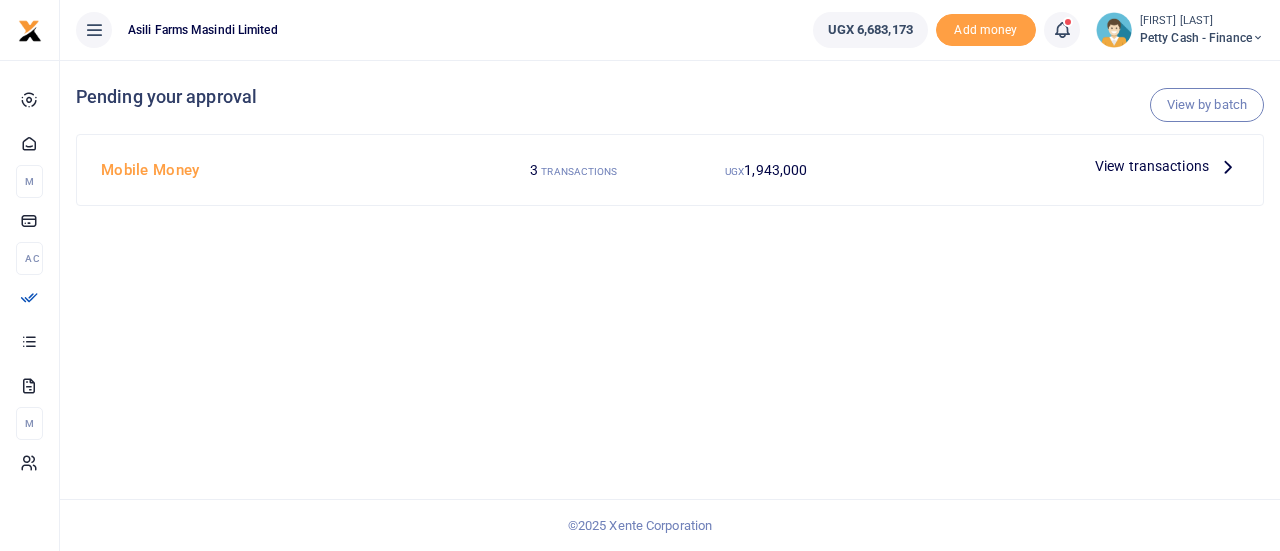 click on "View transactions" at bounding box center [1152, 166] 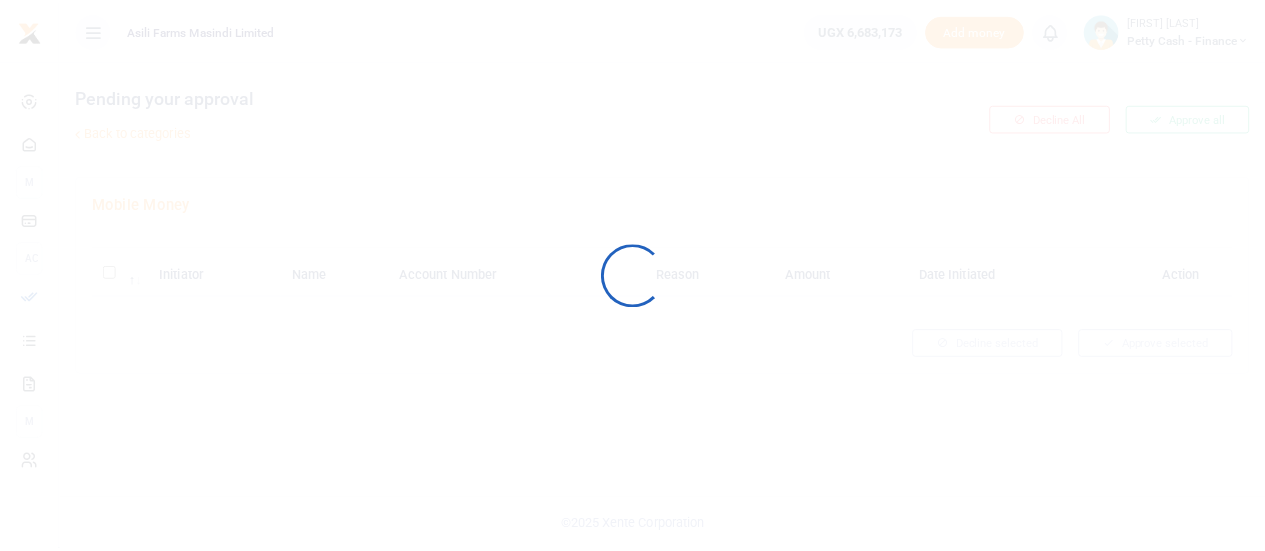 scroll, scrollTop: 0, scrollLeft: 0, axis: both 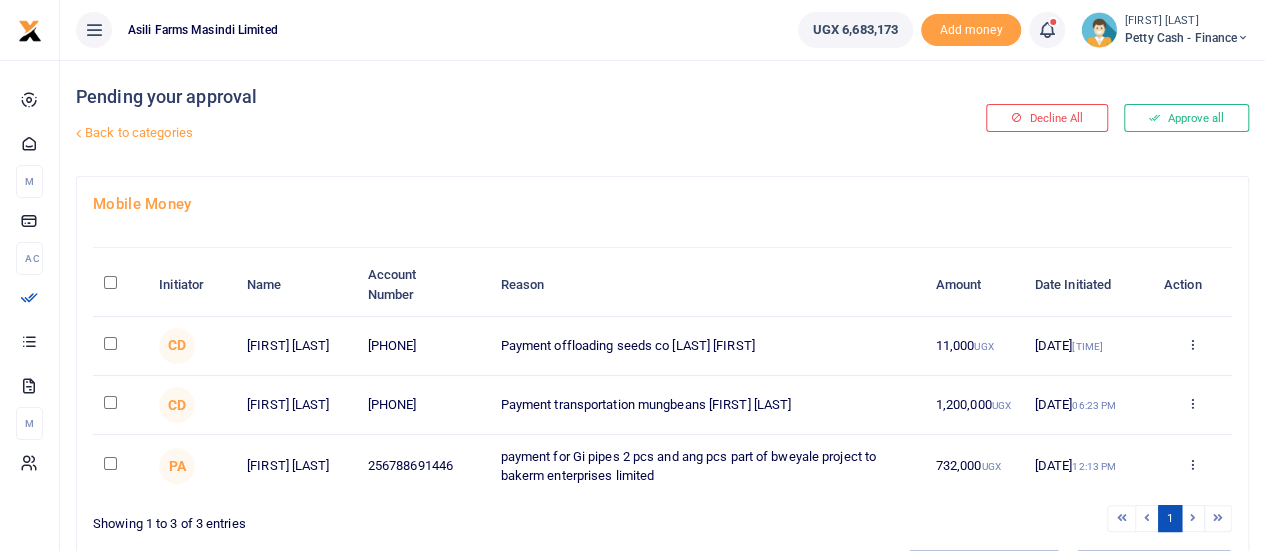 click at bounding box center (110, 402) 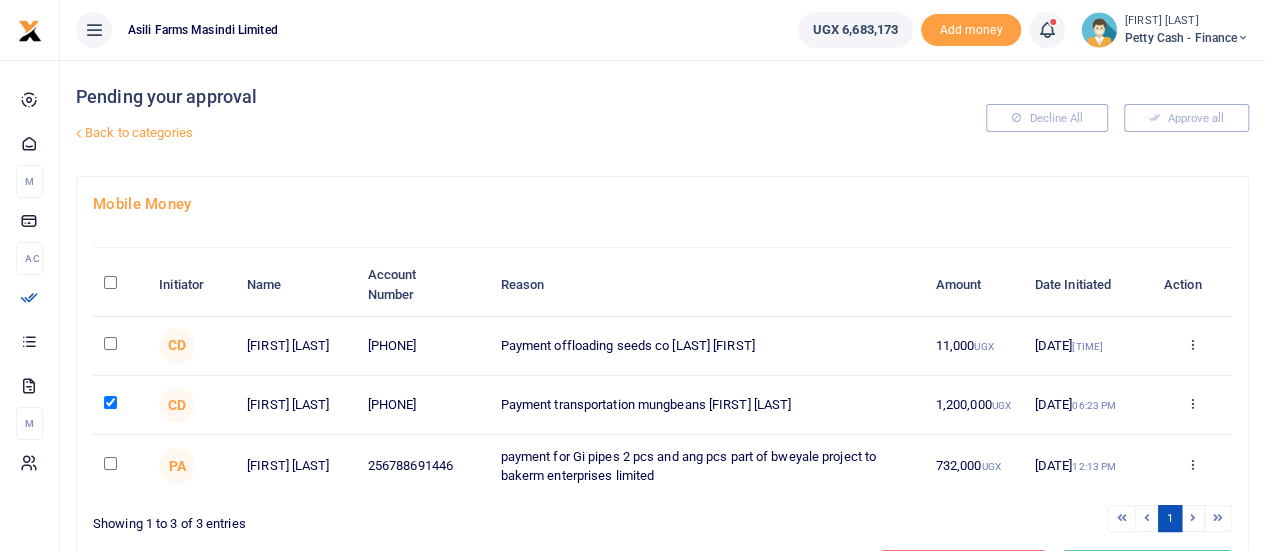 click at bounding box center (110, 343) 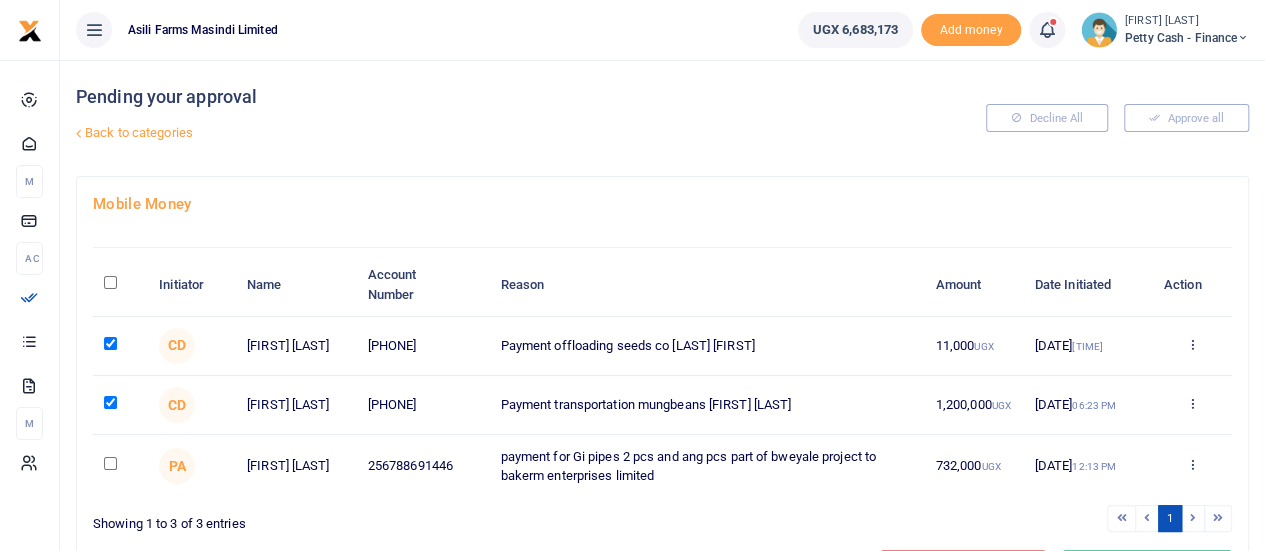 click at bounding box center (110, 343) 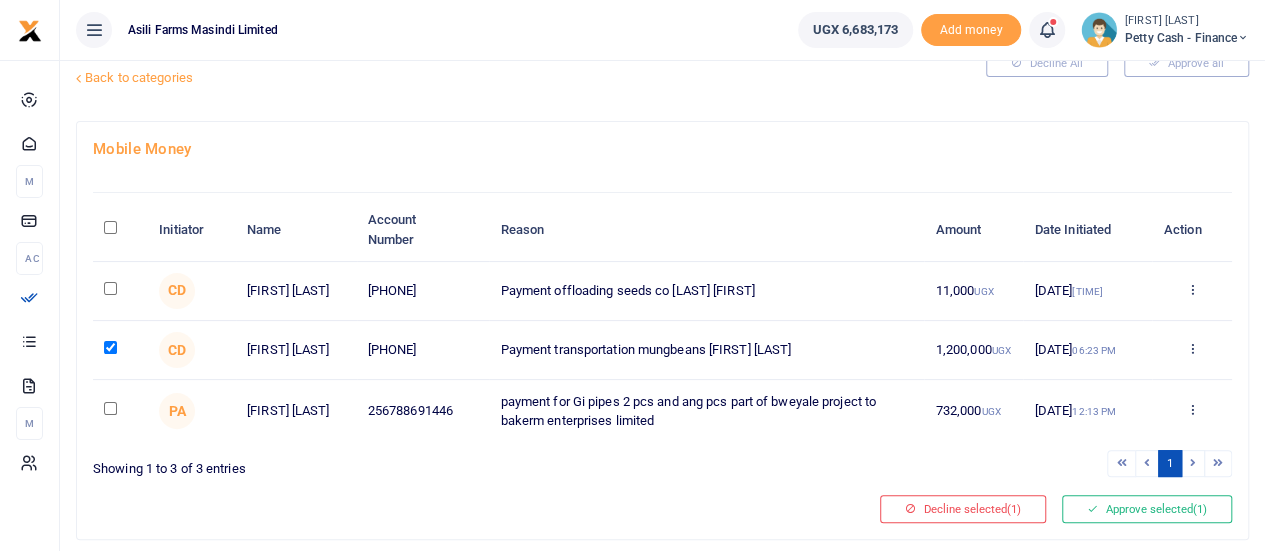 scroll, scrollTop: 100, scrollLeft: 0, axis: vertical 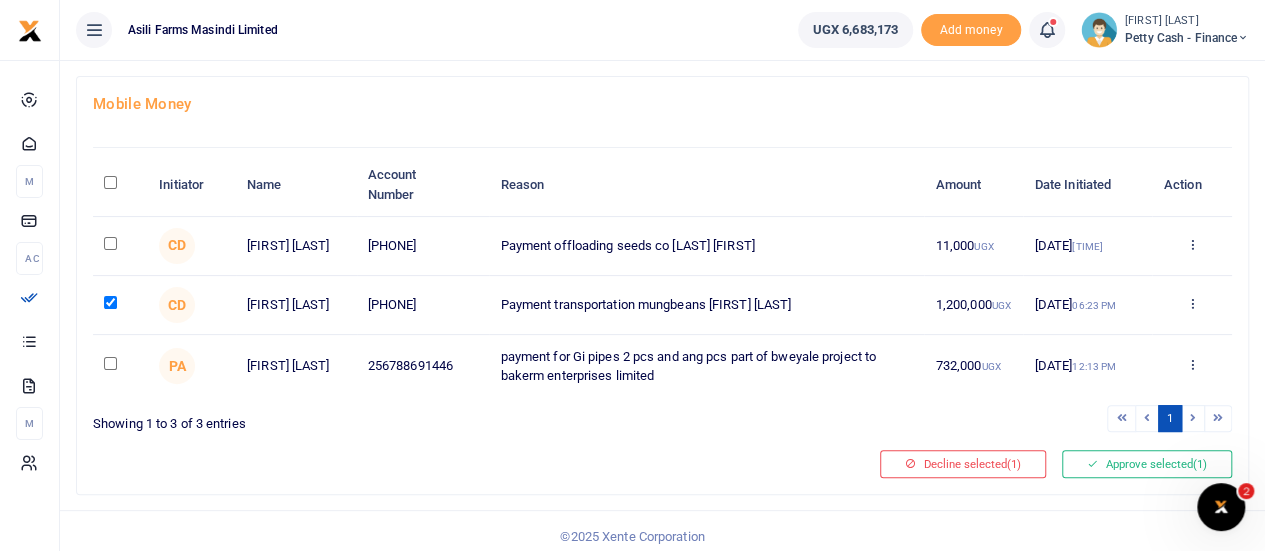 click at bounding box center (110, 363) 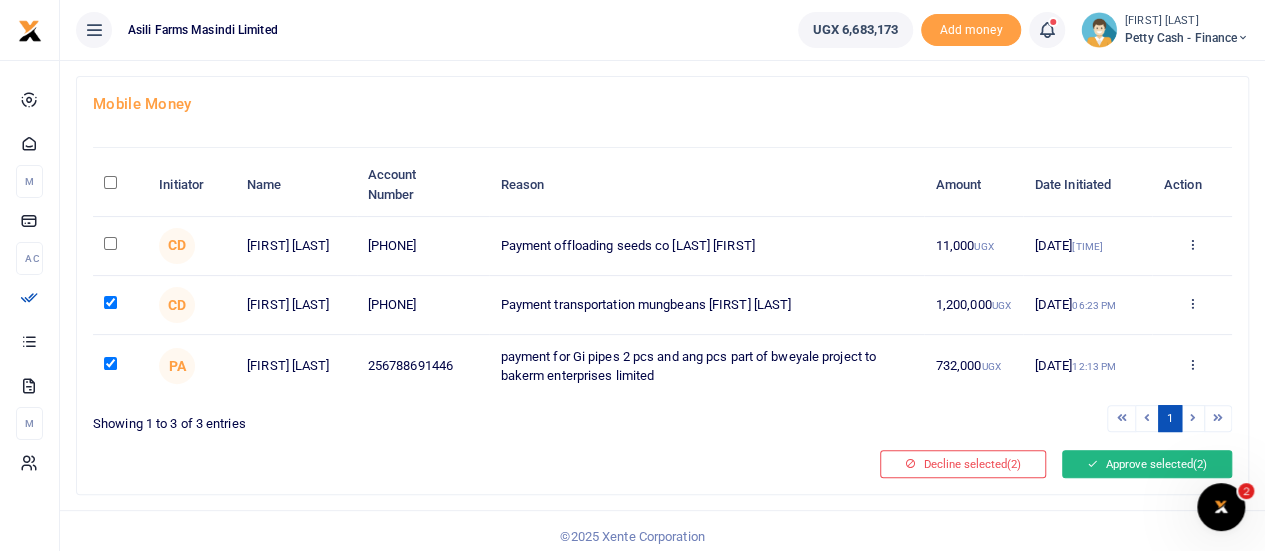 click on "Approve selected  (2)" at bounding box center (1147, 464) 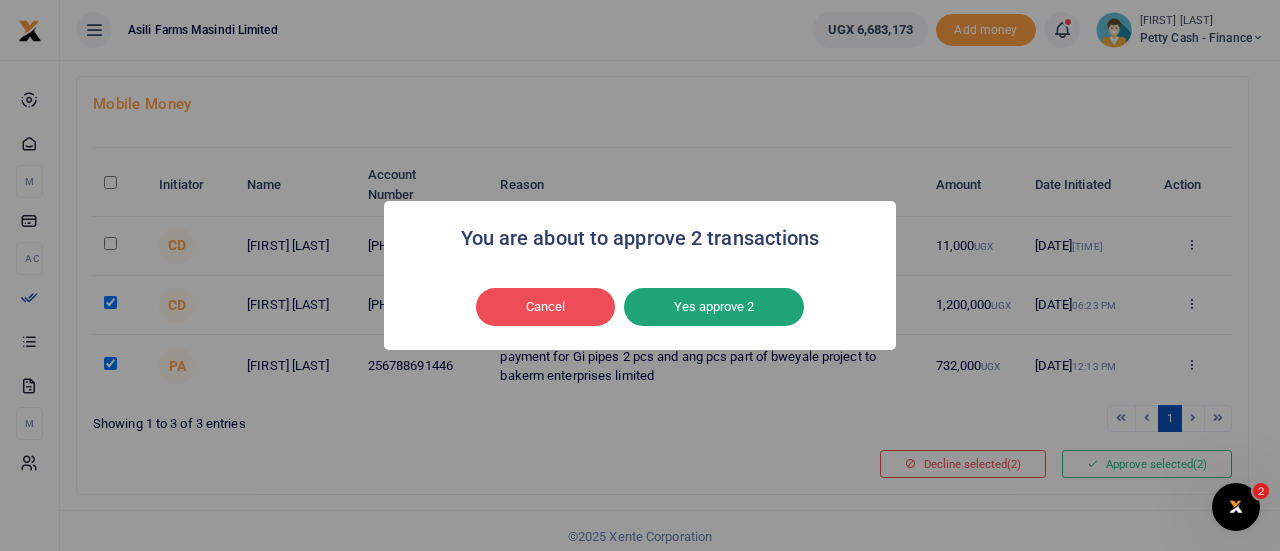 click on "Yes approve 2" at bounding box center [714, 307] 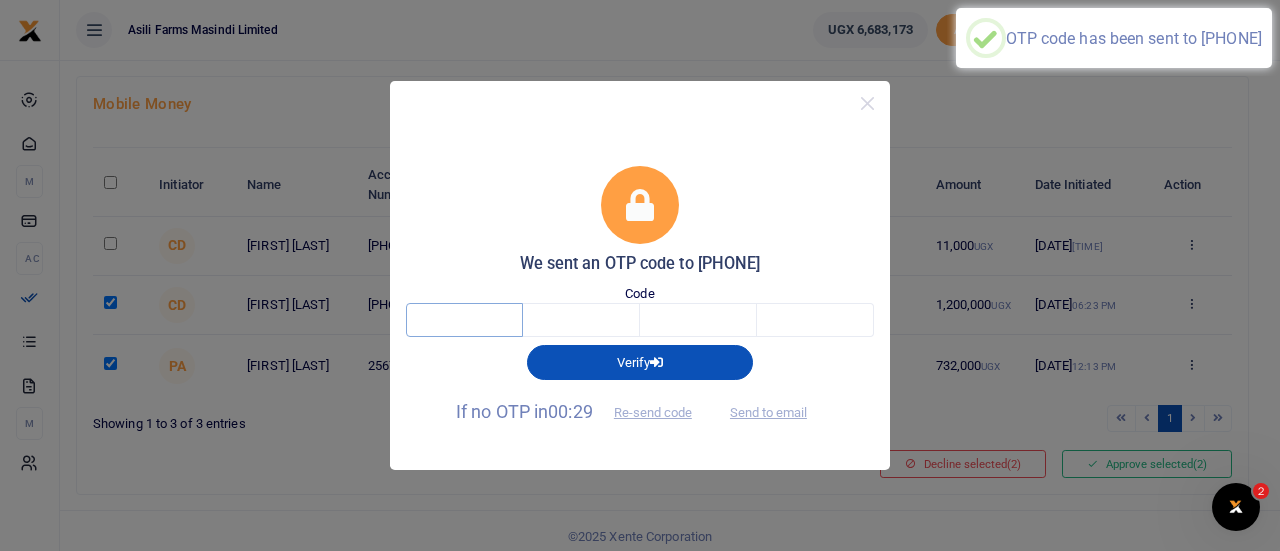 click at bounding box center (464, 320) 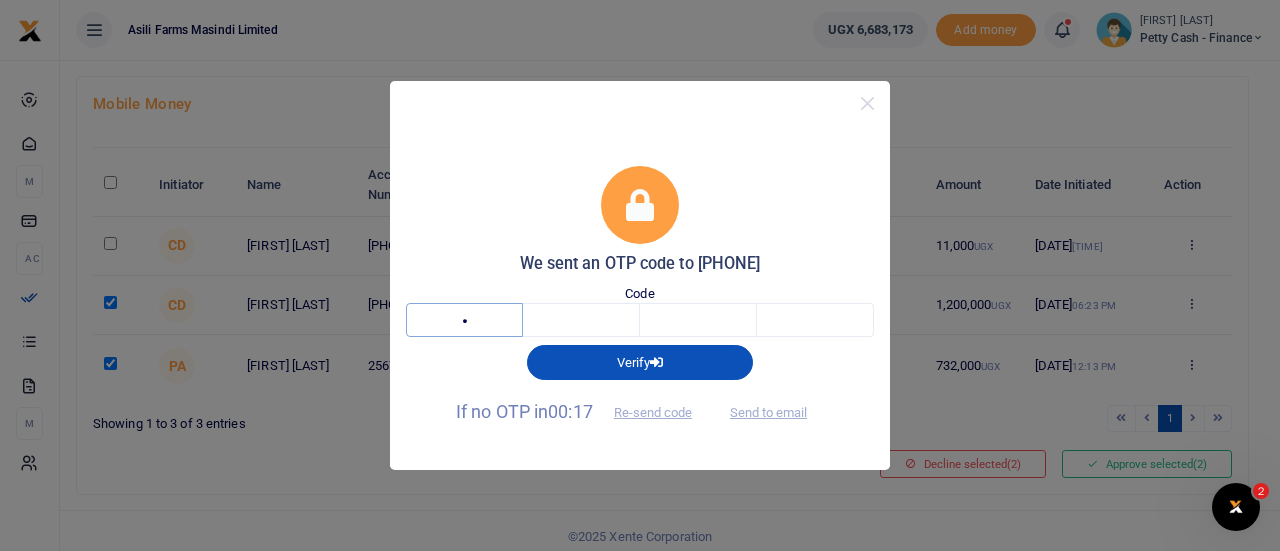 type on "4" 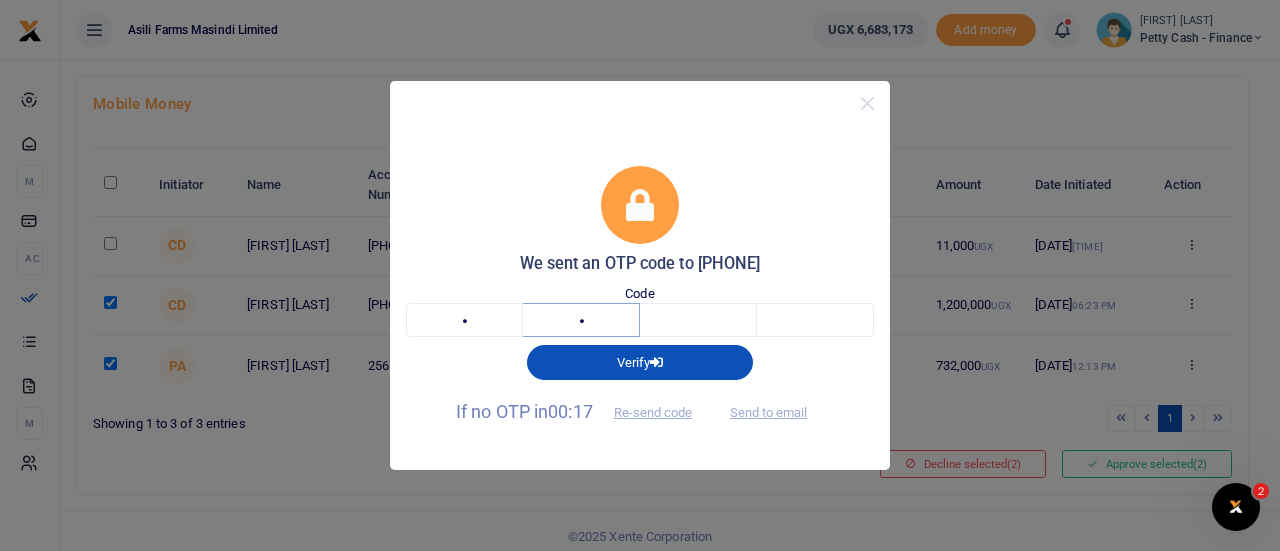 type on "4" 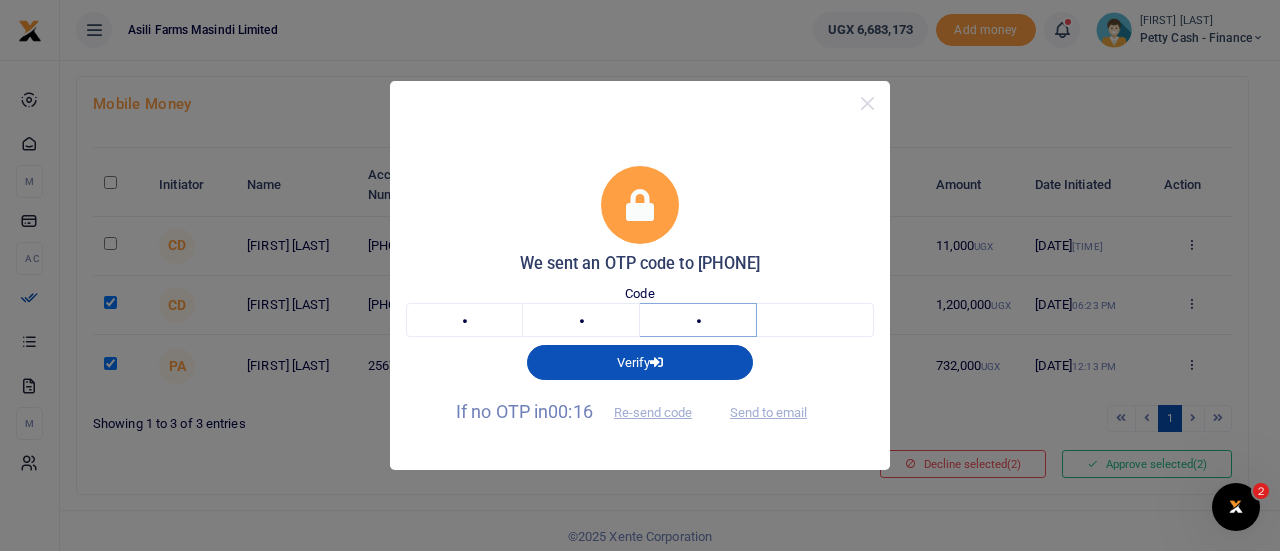 type on "2" 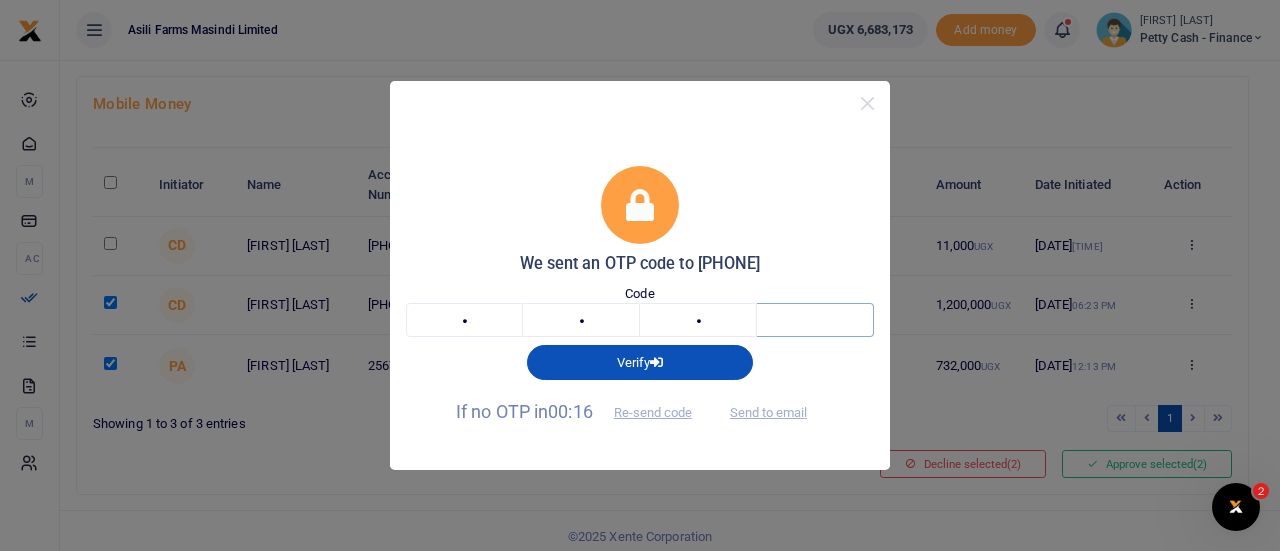type on "4" 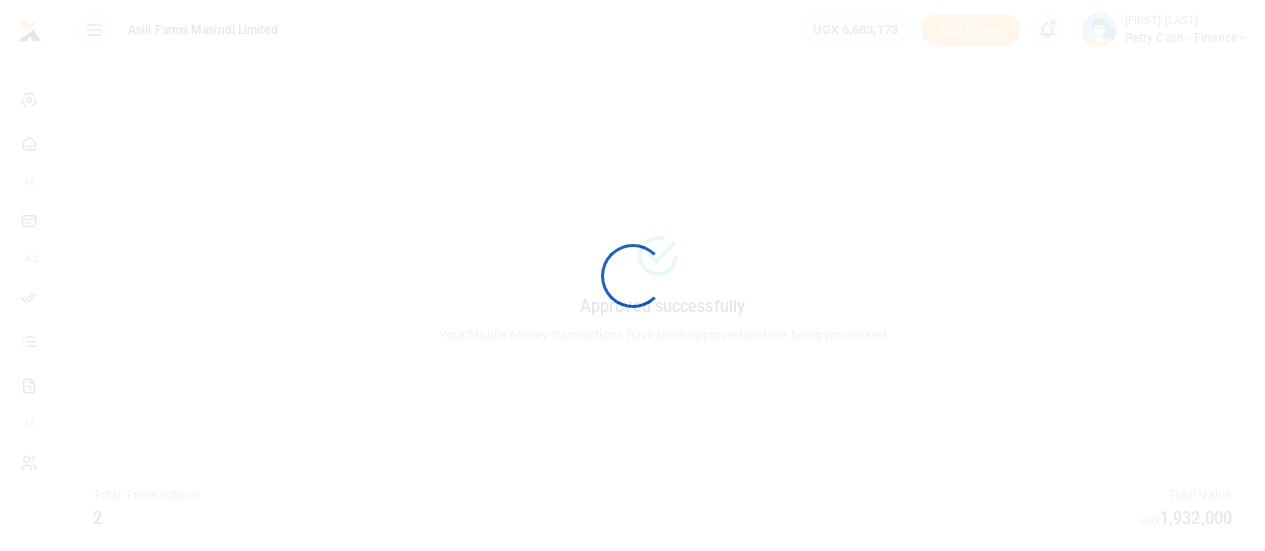 scroll, scrollTop: 0, scrollLeft: 0, axis: both 